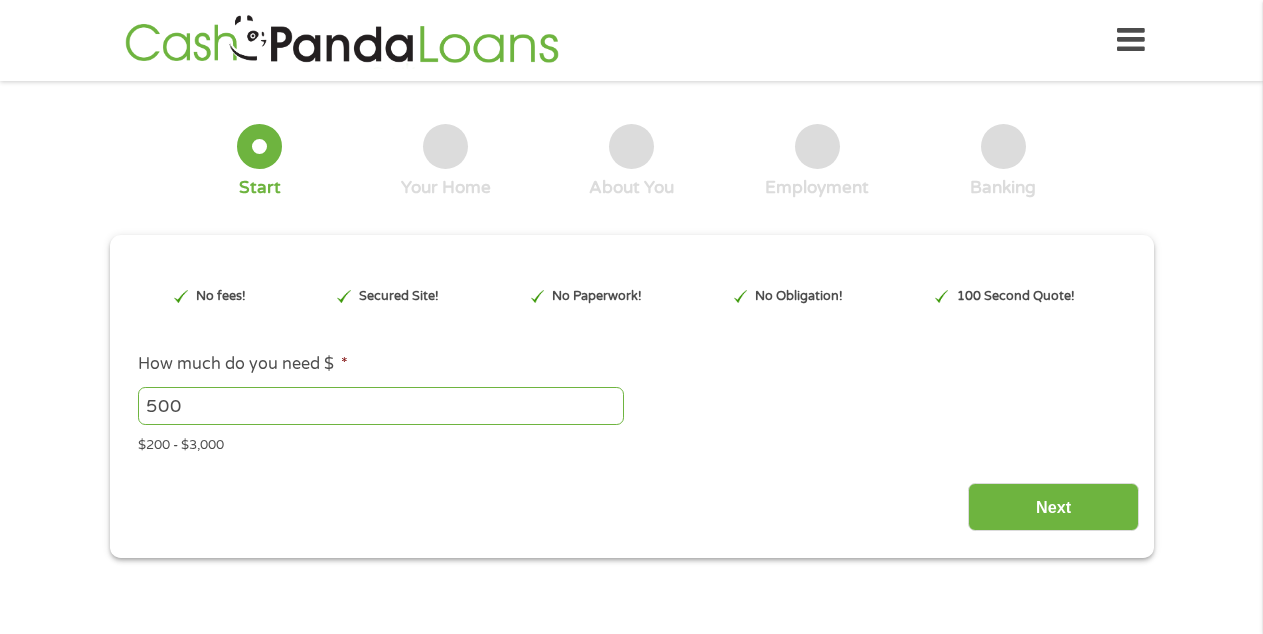 scroll, scrollTop: 0, scrollLeft: 0, axis: both 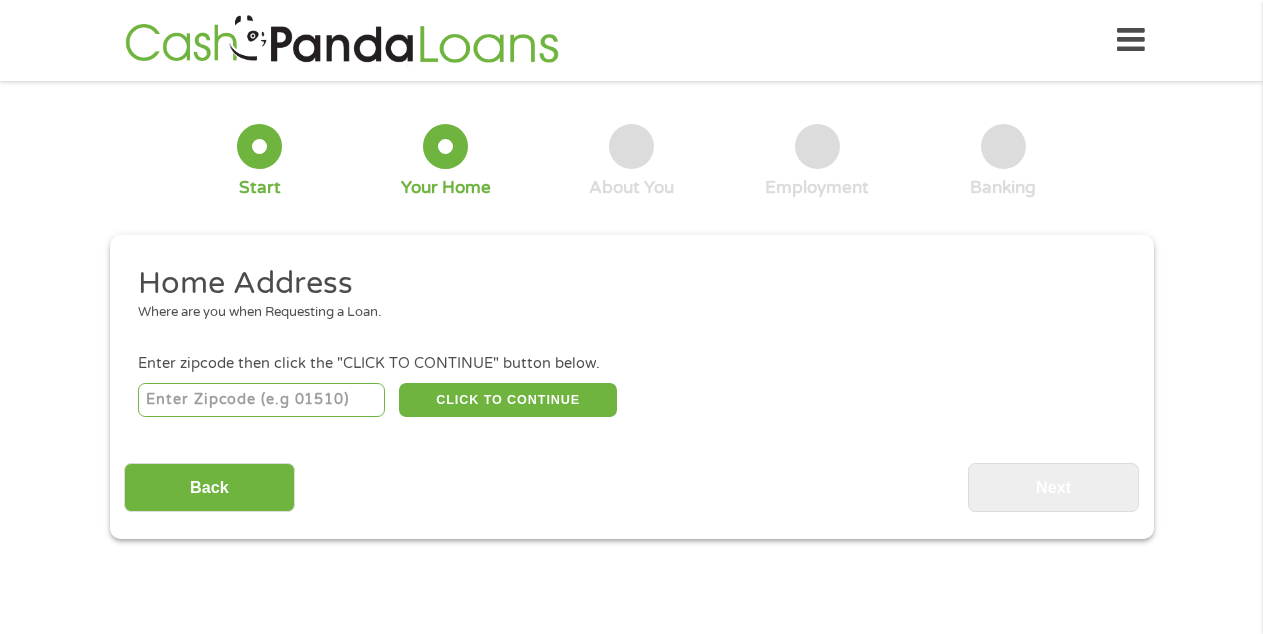 click at bounding box center [261, 400] 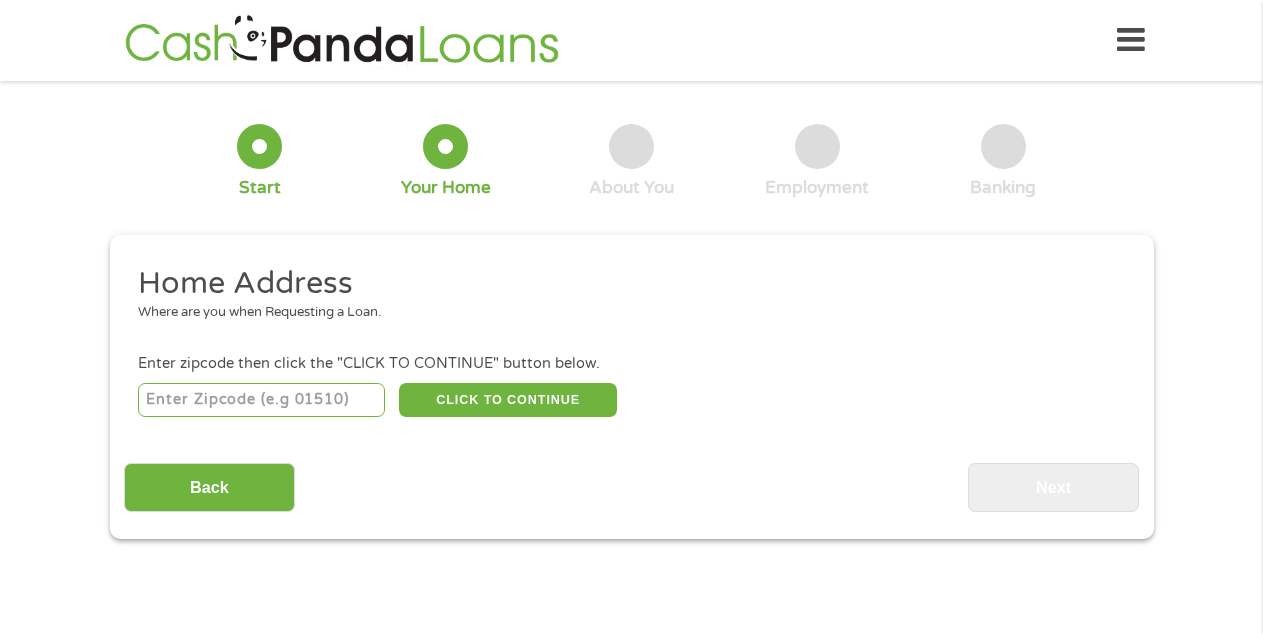 type on "[PHONE]" 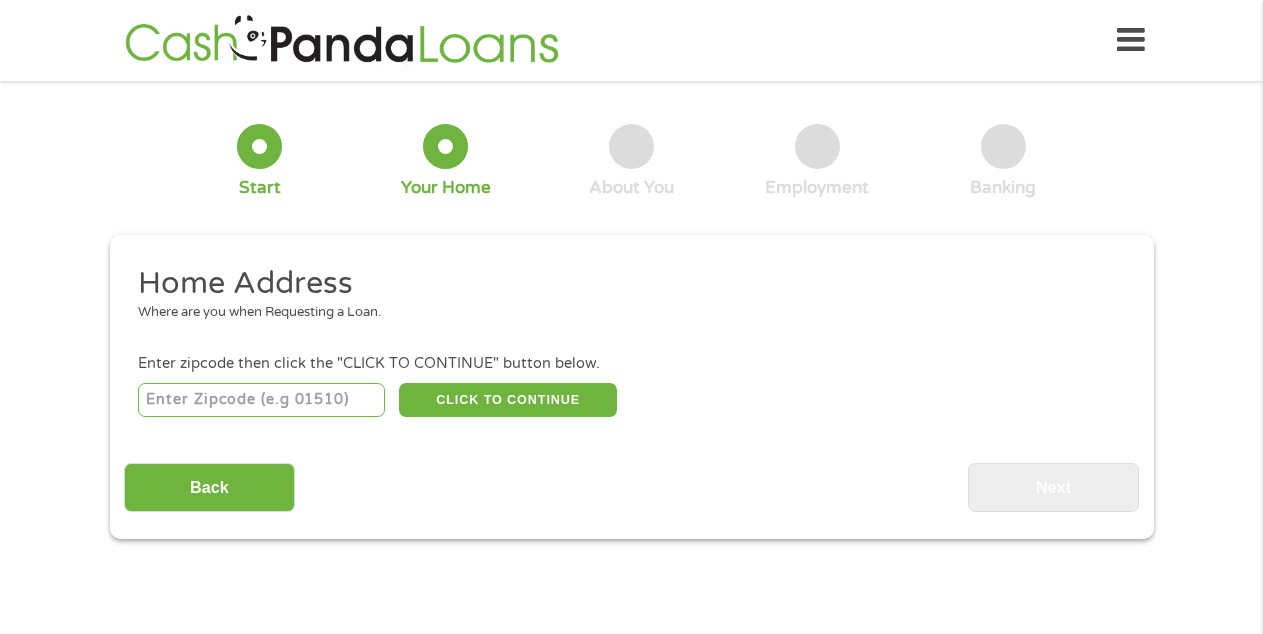 click on "Home Address" at bounding box center (624, 284) 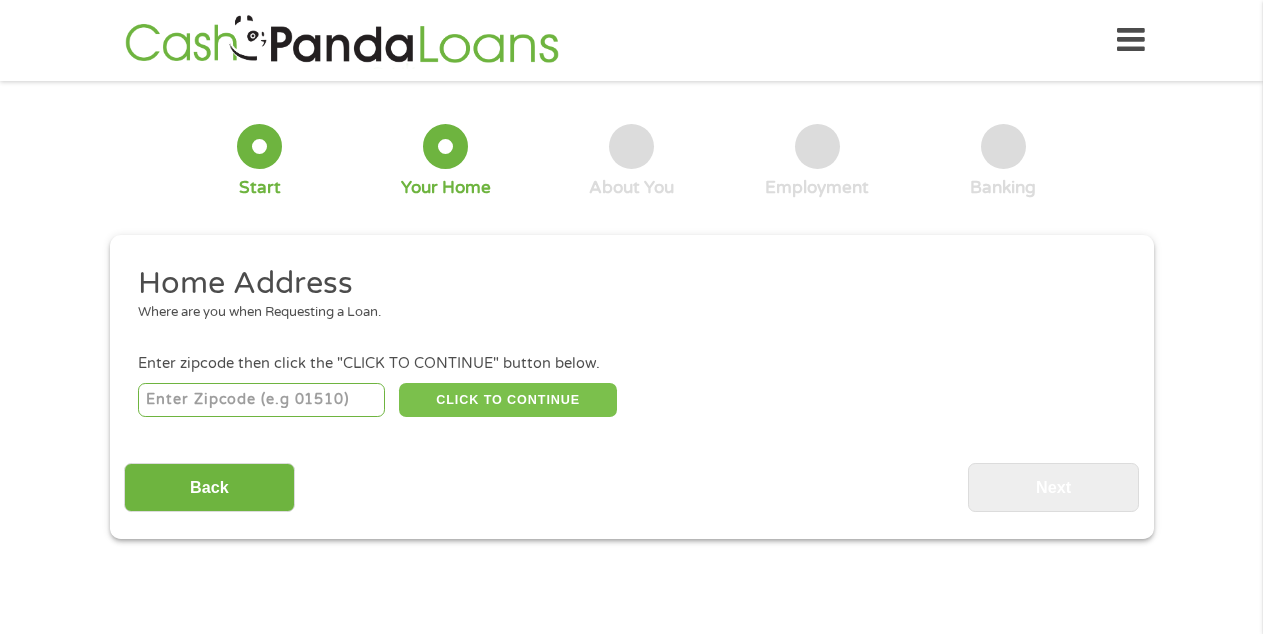 click on "CLICK TO CONTINUE" at bounding box center (508, 400) 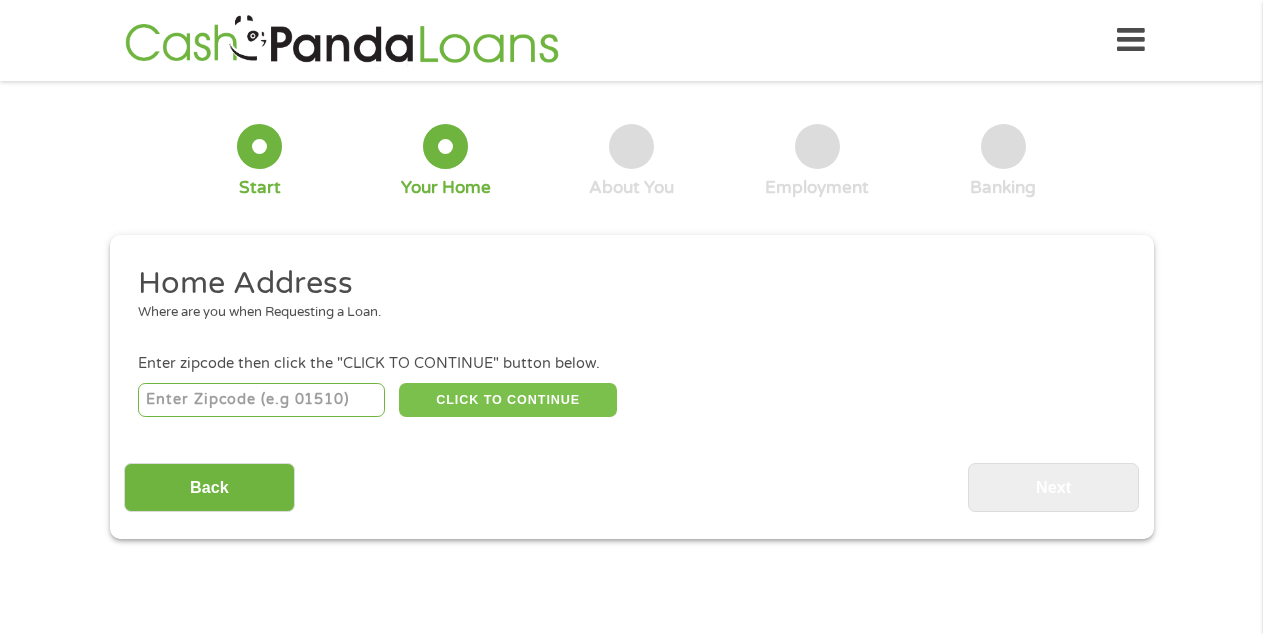 type on "[CITY]" 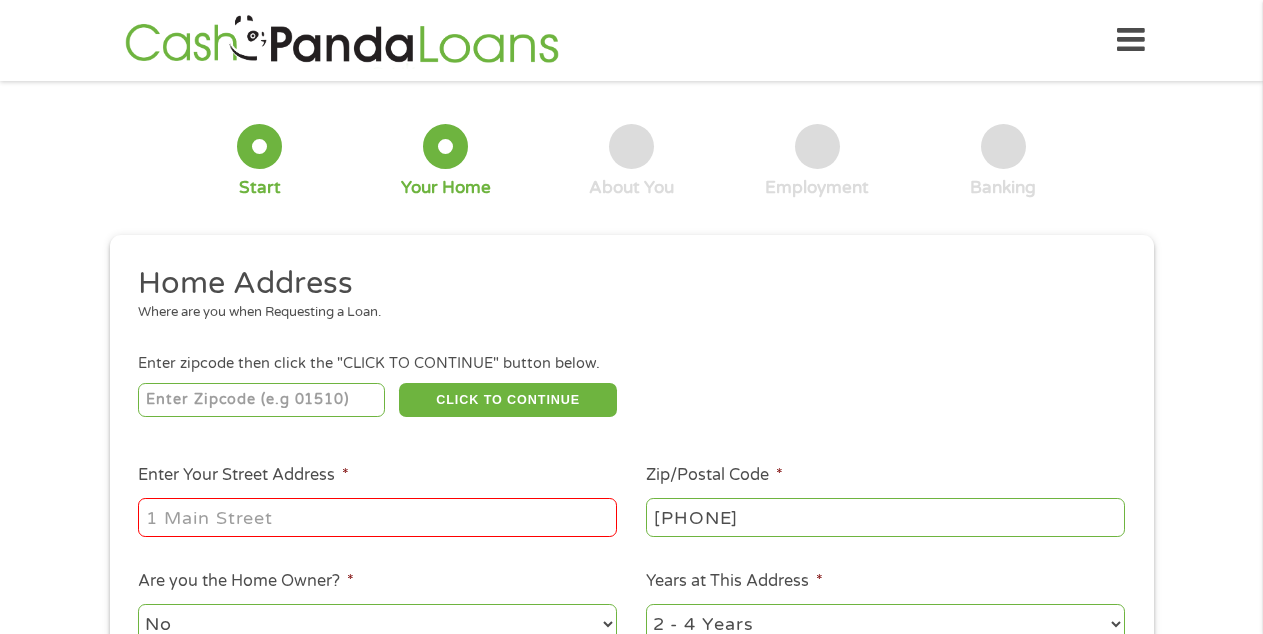 click on "Enter Your Street Address *" at bounding box center (377, 517) 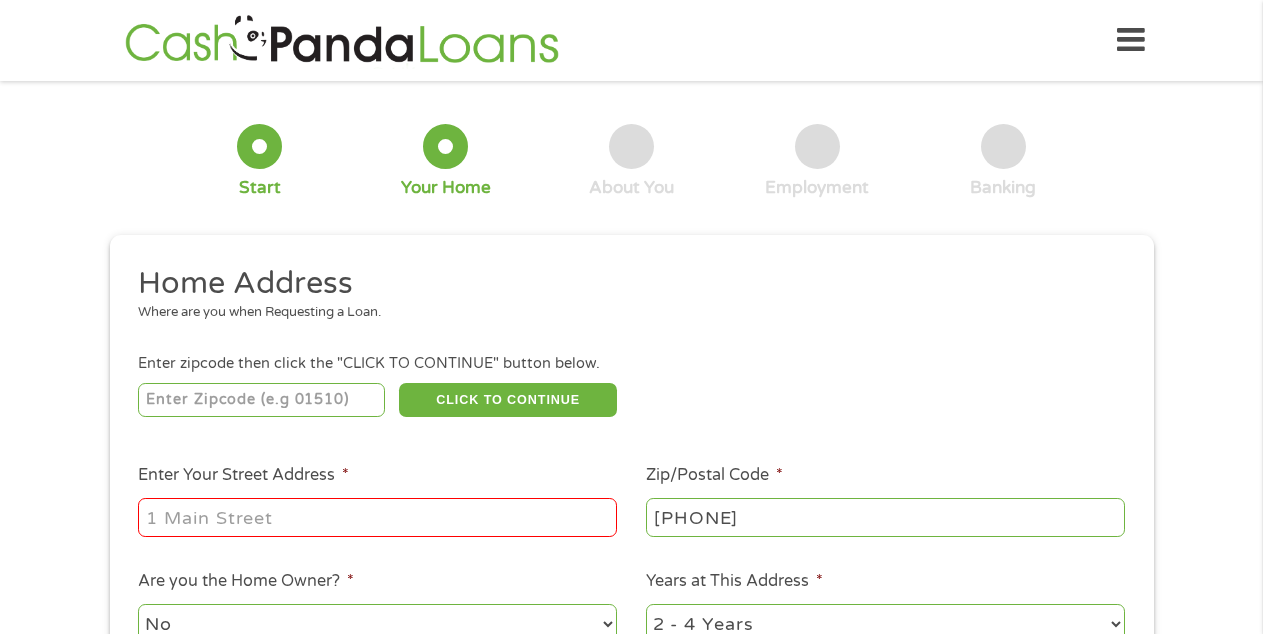 type on "[NUMBER] [STREET]" 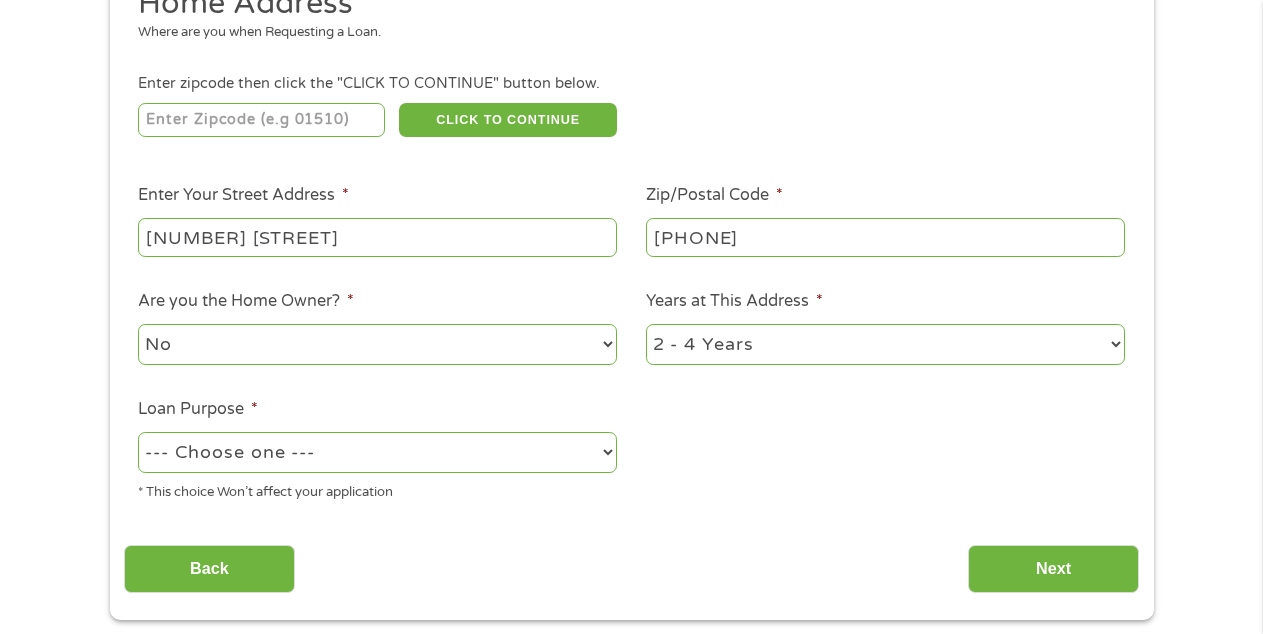 scroll, scrollTop: 320, scrollLeft: 0, axis: vertical 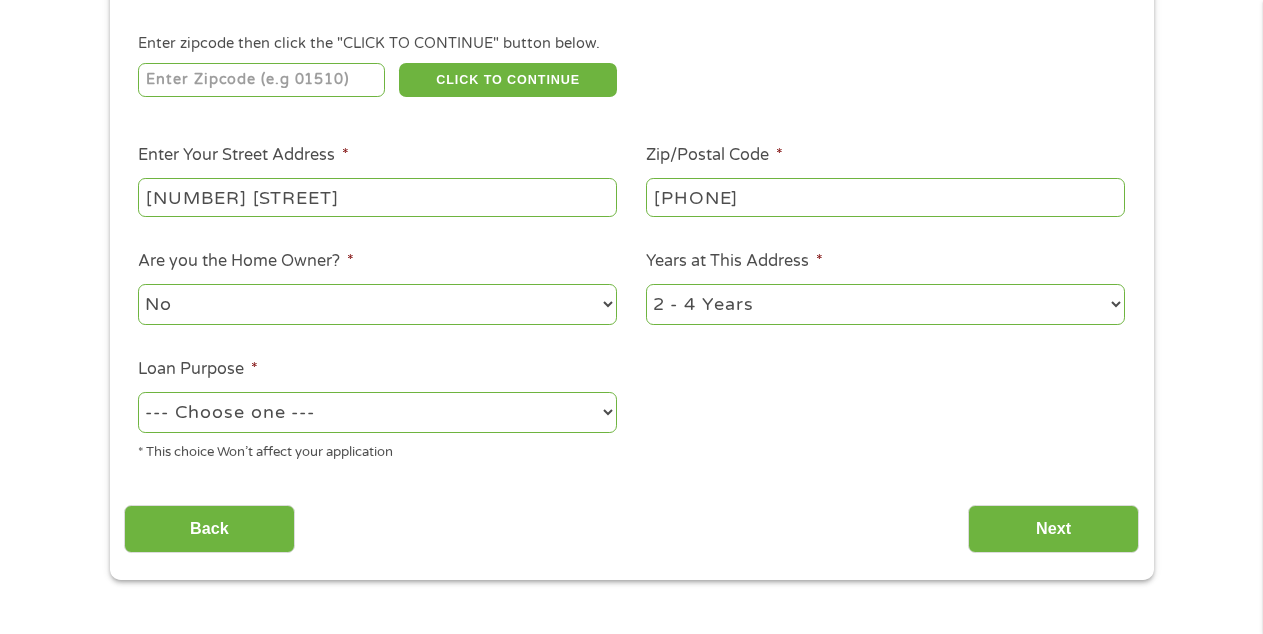 click on "1 Year or less 1 - 2 Years 2 - 4 Years Over 4 Years" at bounding box center (885, 304) 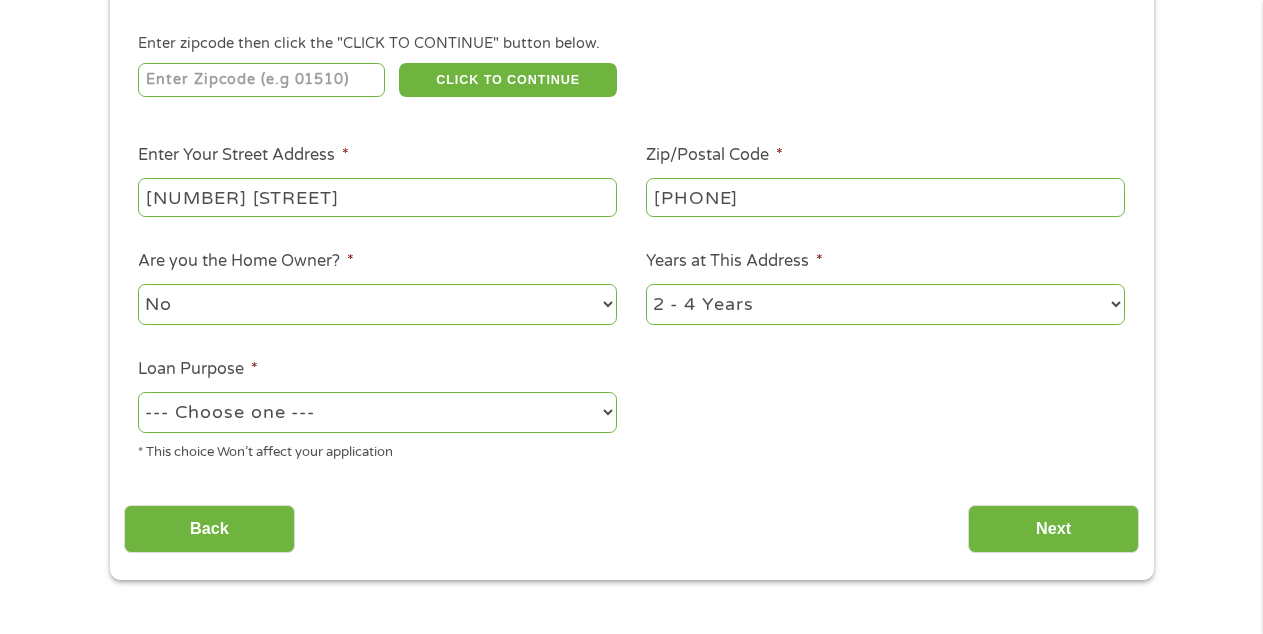 select on "60months" 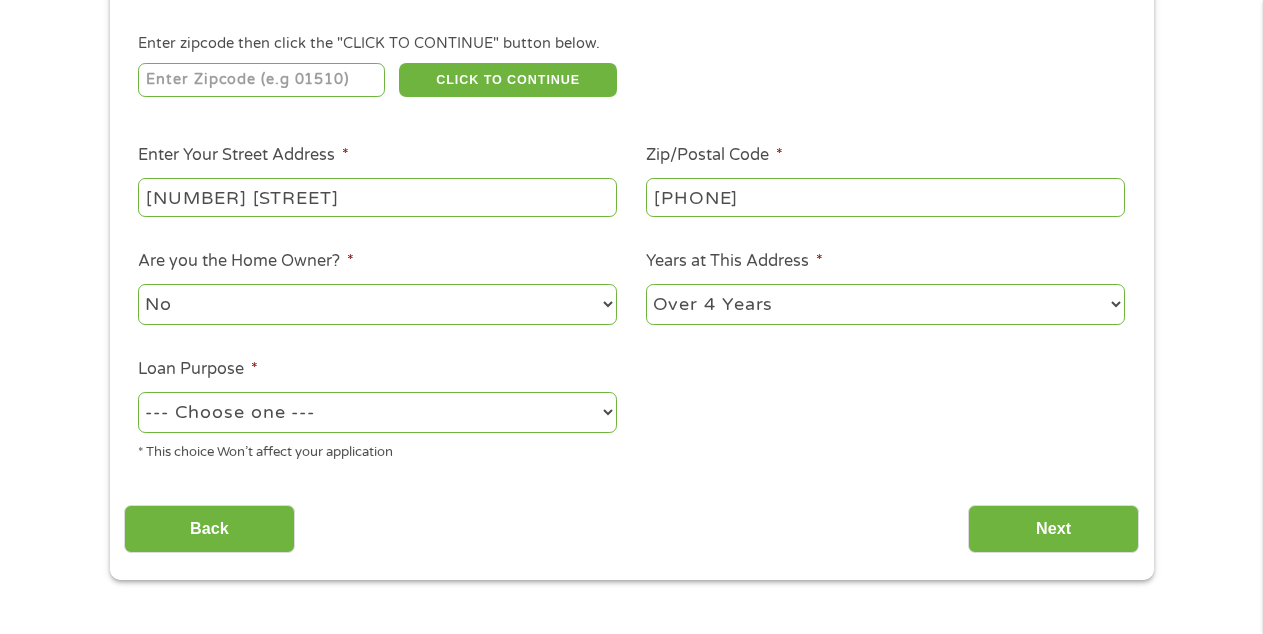 click on "1 Year or less 1 - 2 Years 2 - 4 Years Over 4 Years" at bounding box center (885, 304) 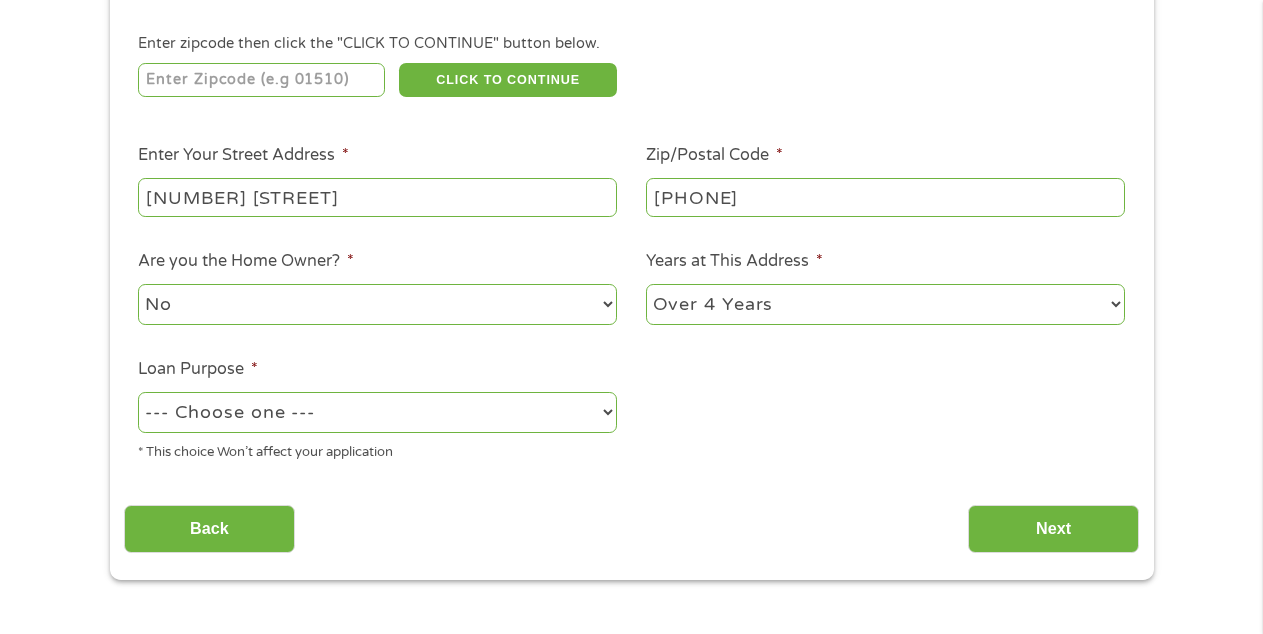 click on "--- Choose one --- Pay Bills Debt Consolidation Home Improvement Major Purchase Car Loan Short Term Cash Medical Expenses Other" at bounding box center (377, 412) 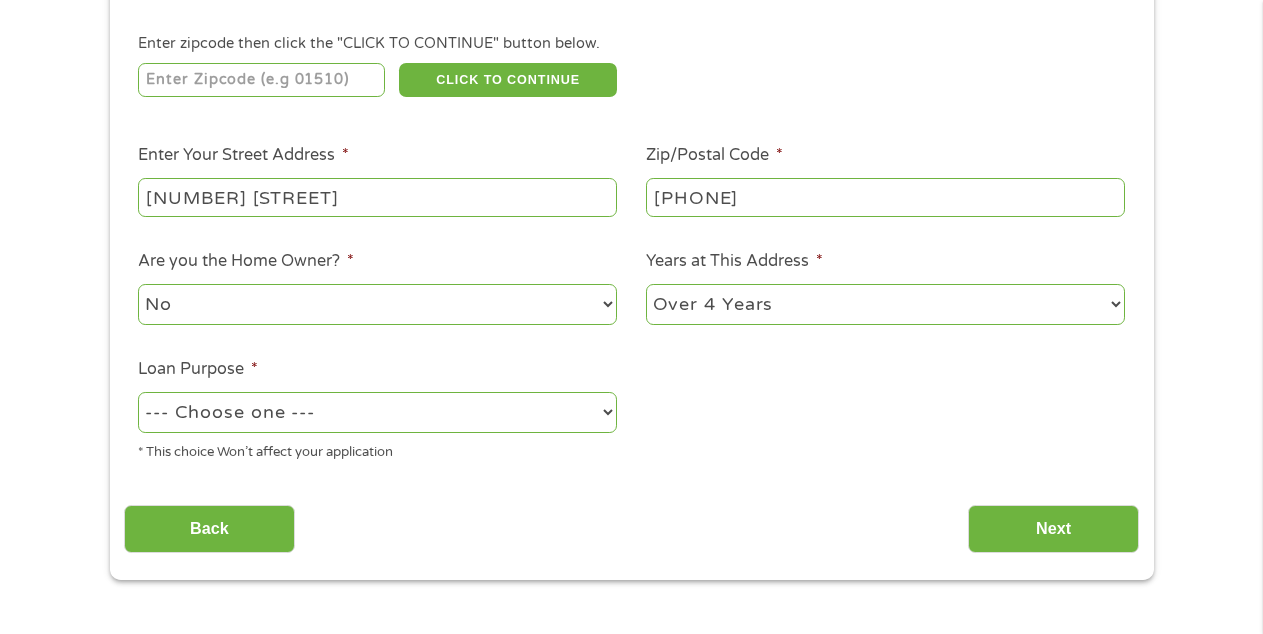 select on "other" 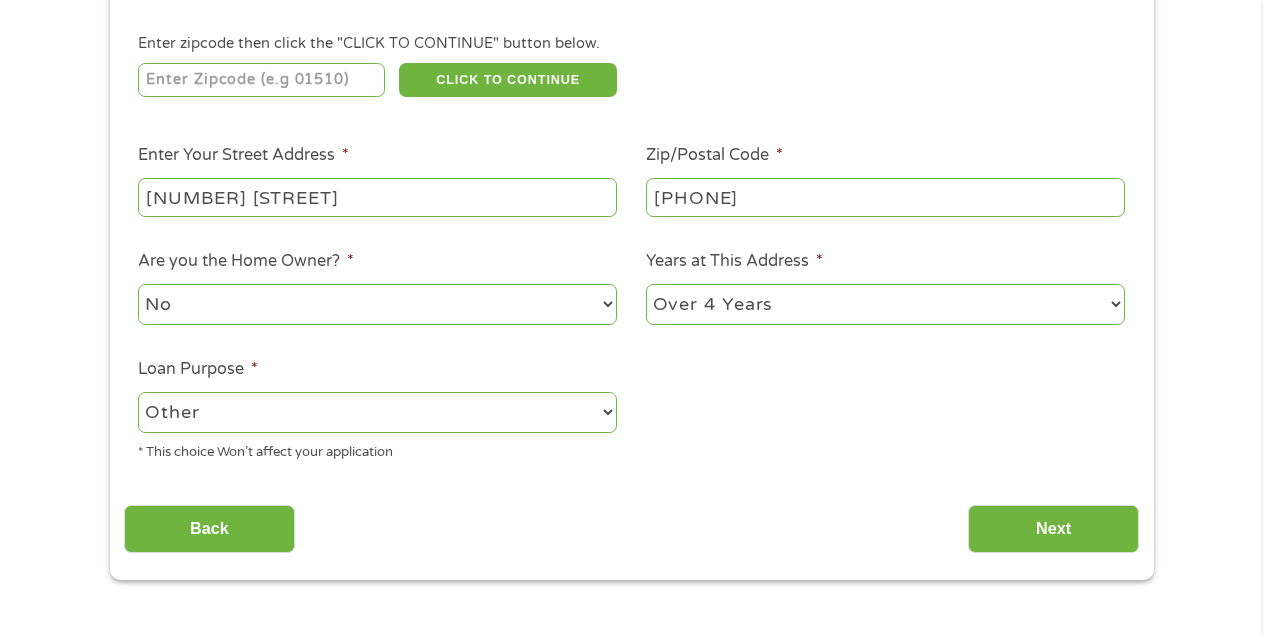 click on "--- Choose one --- Pay Bills Debt Consolidation Home Improvement Major Purchase Car Loan Short Term Cash Medical Expenses Other" at bounding box center [377, 412] 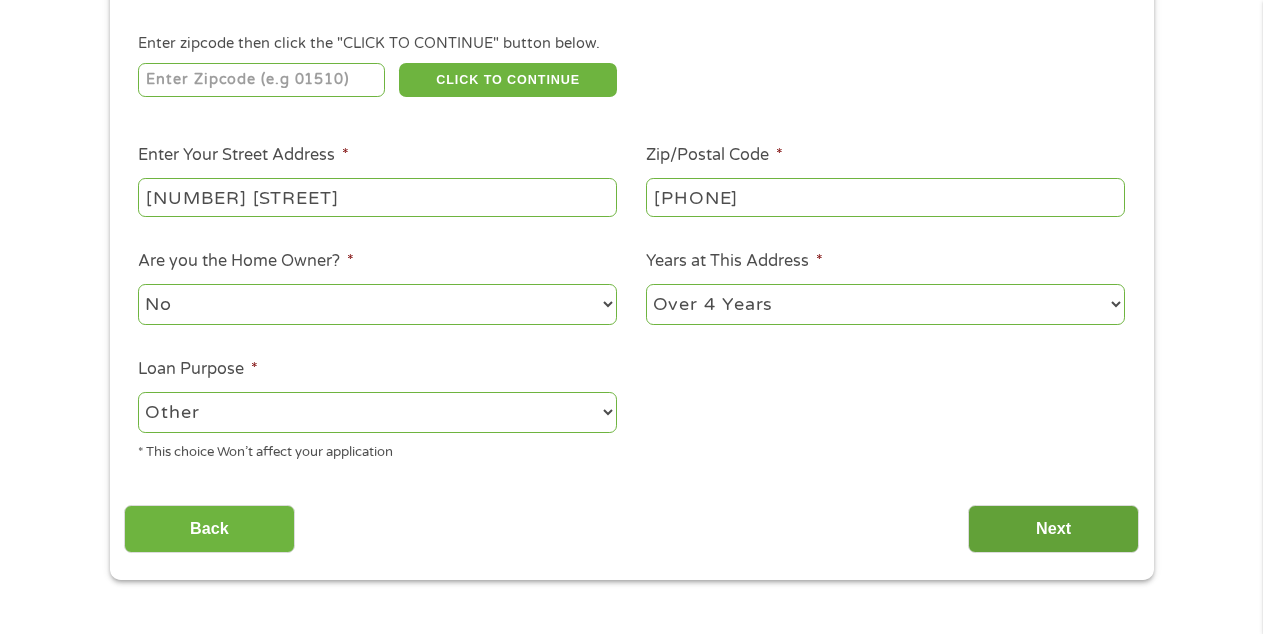 click on "Next" at bounding box center [1053, 529] 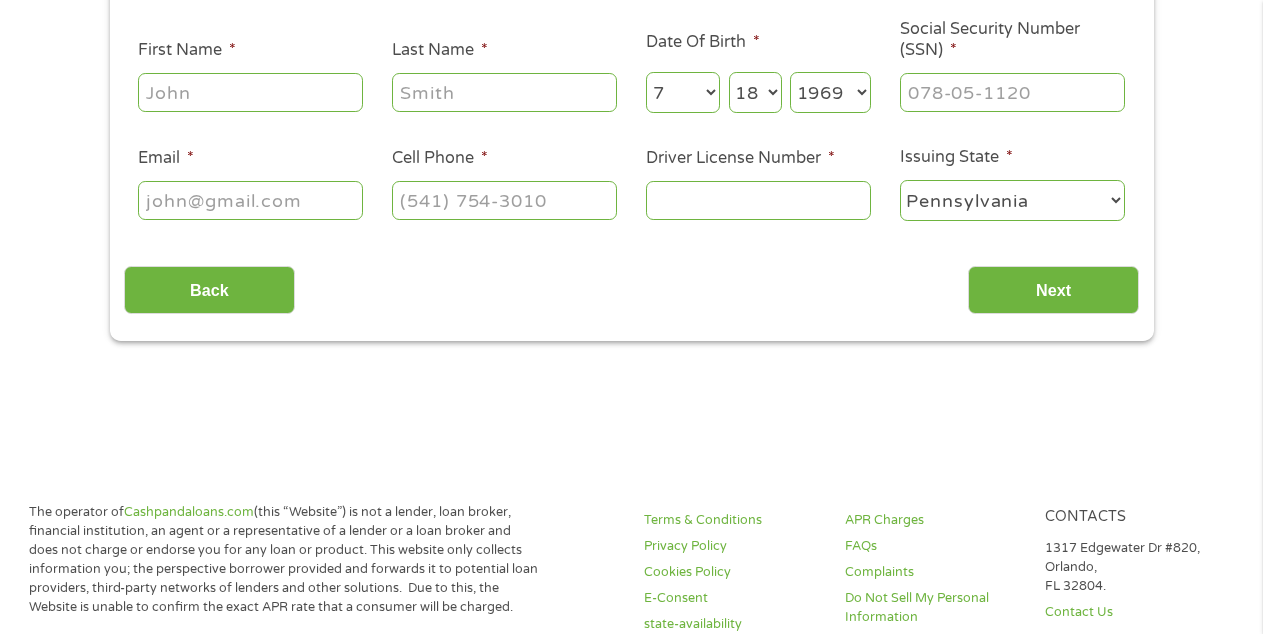 scroll, scrollTop: 0, scrollLeft: 0, axis: both 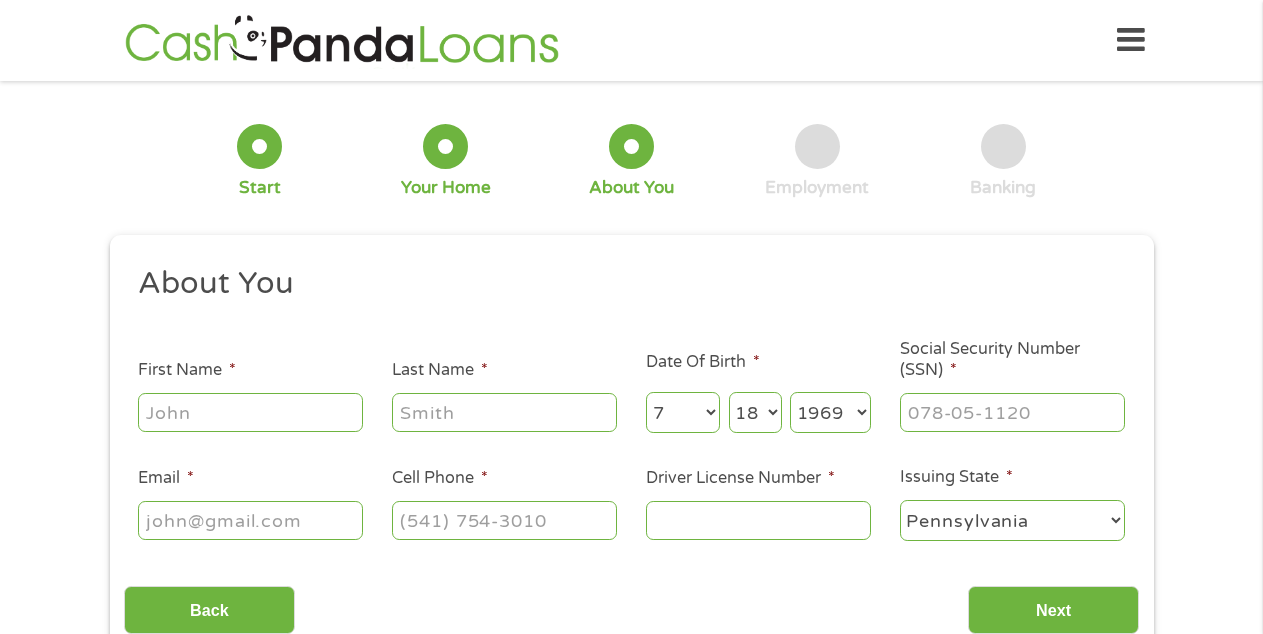 click on "First Name *" at bounding box center [250, 412] 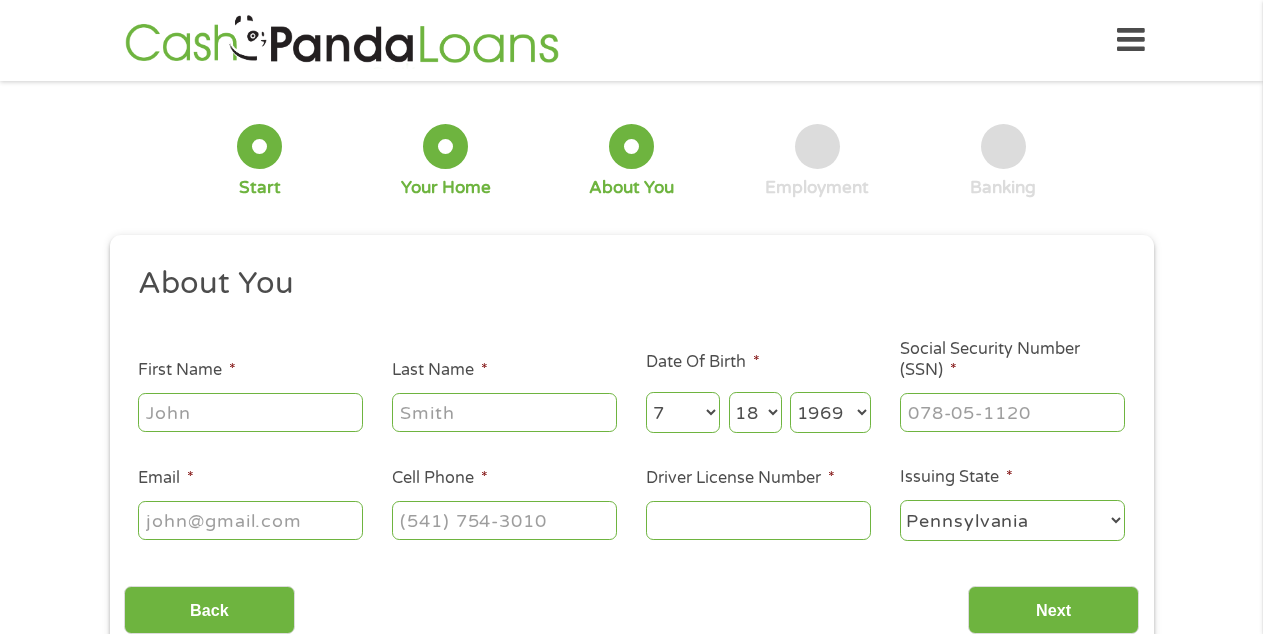 type on "[FIRST]" 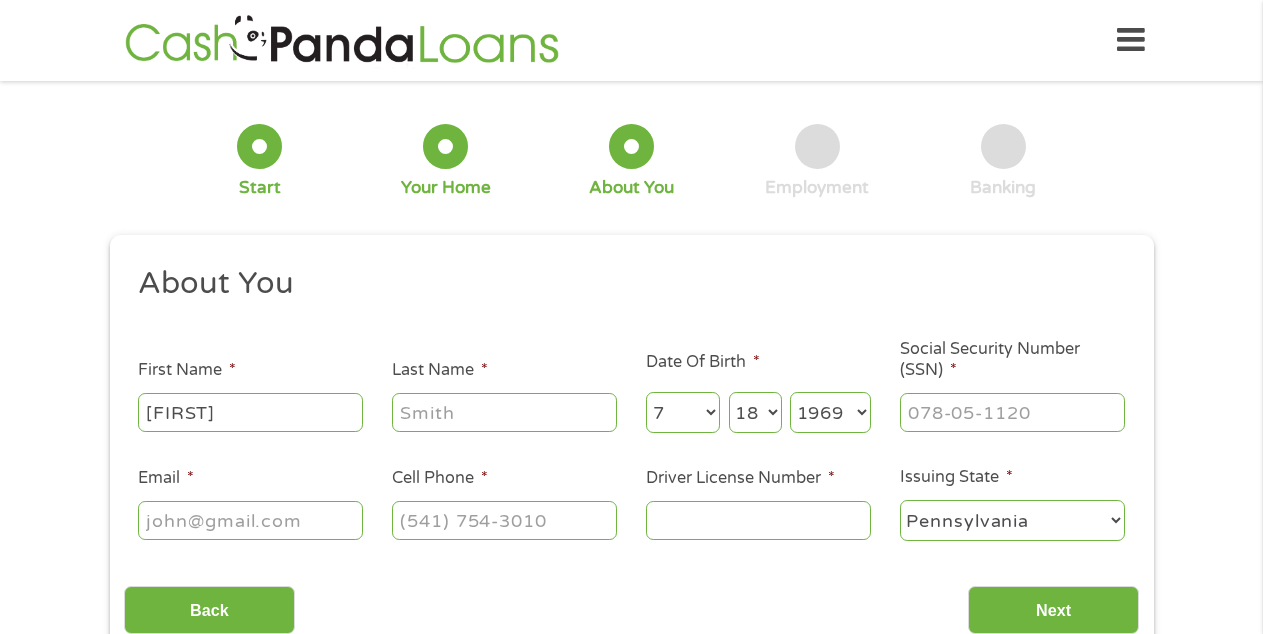 type on "[LAST]" 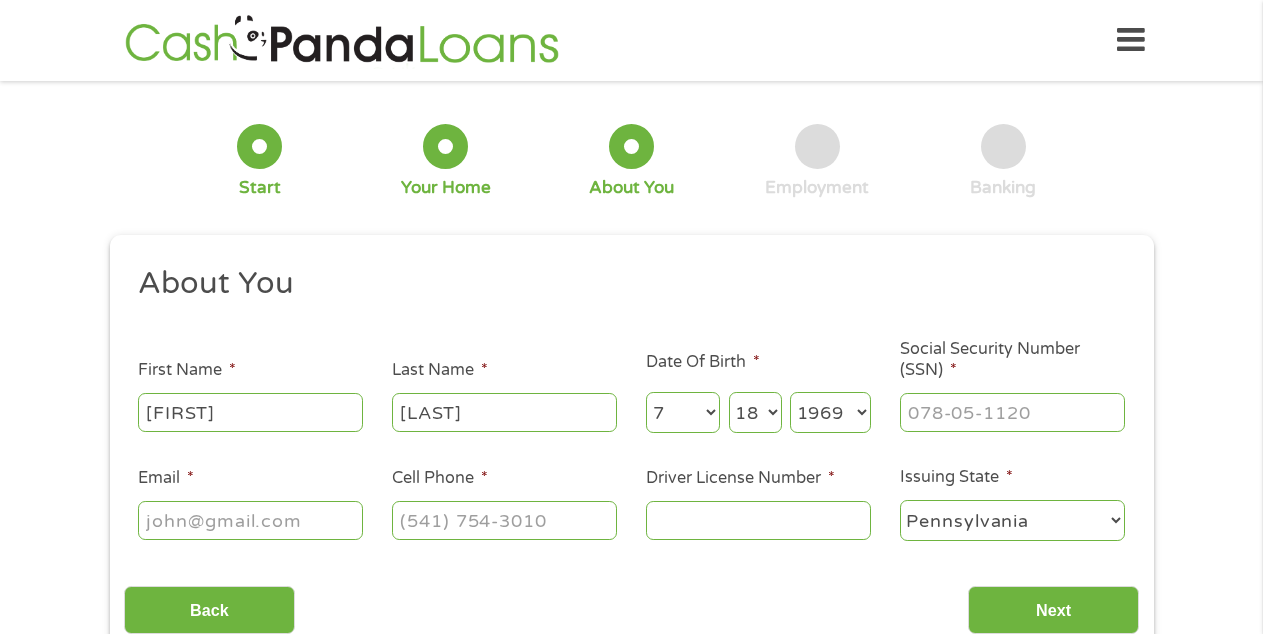 type on "[EMAIL]" 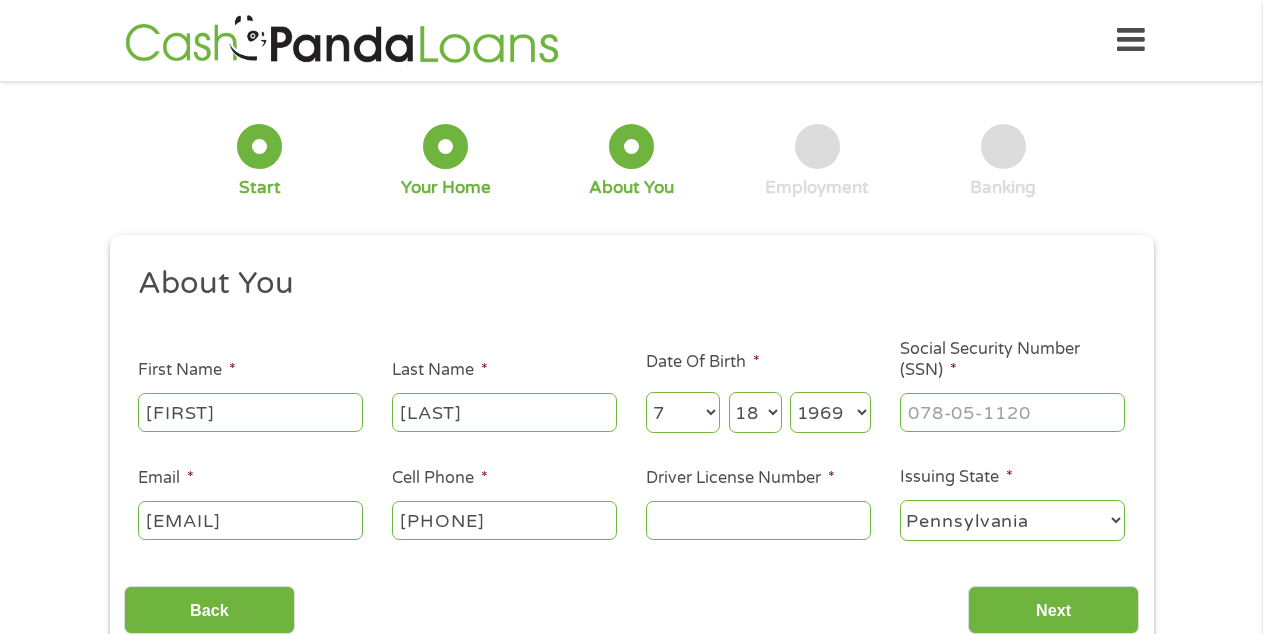 type on "[PHONE]" 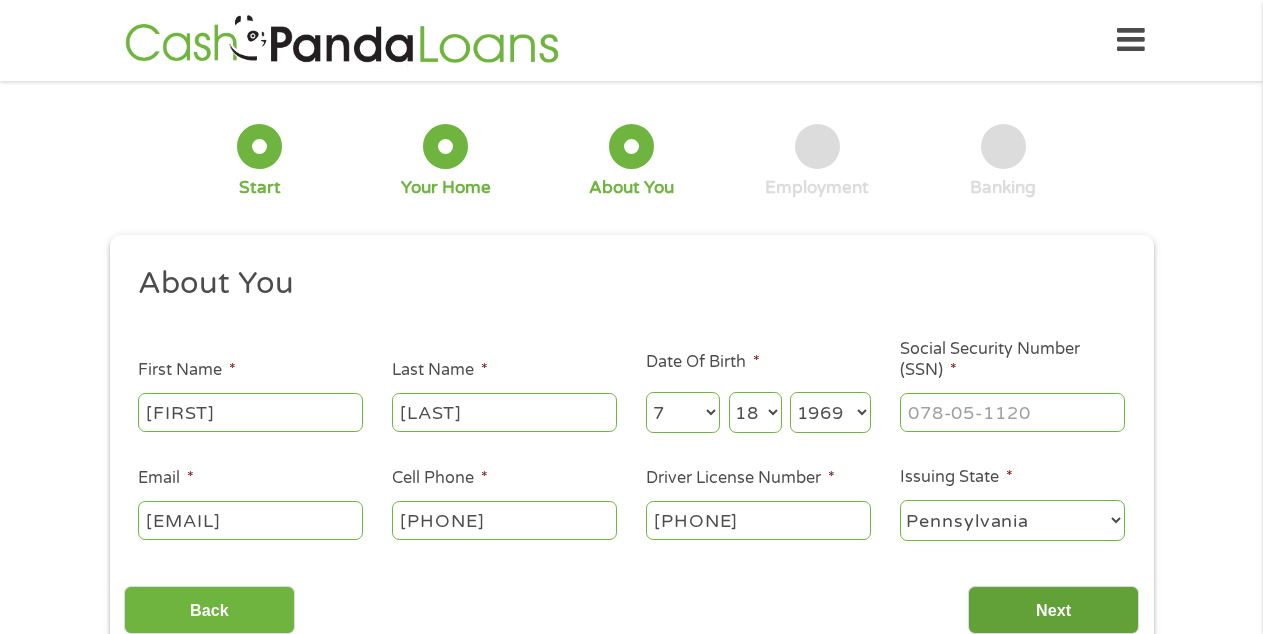 type on "[PHONE]" 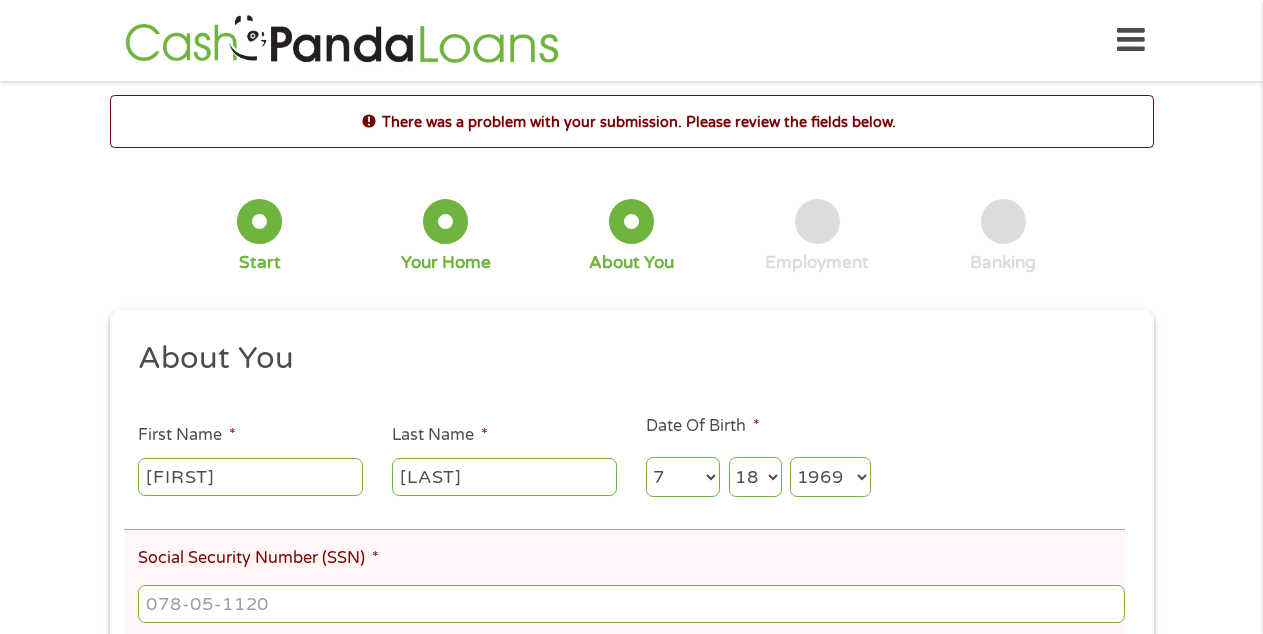 scroll, scrollTop: 8, scrollLeft: 8, axis: both 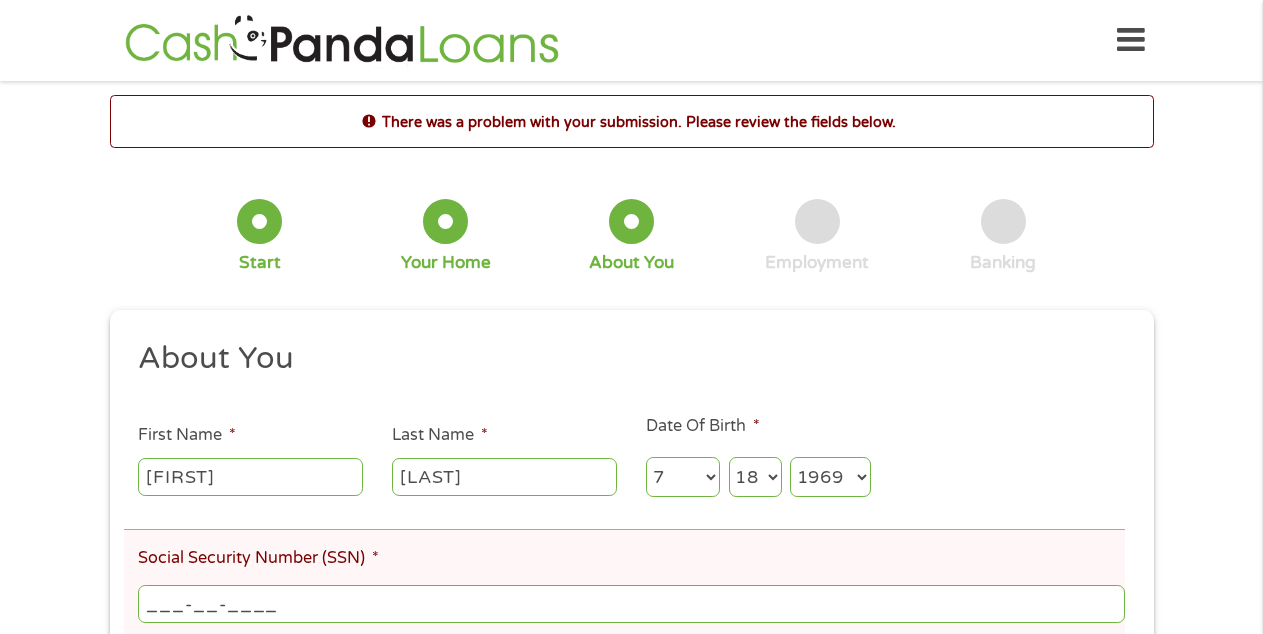 drag, startPoint x: 1051, startPoint y: 602, endPoint x: 641, endPoint y: 595, distance: 410.05975 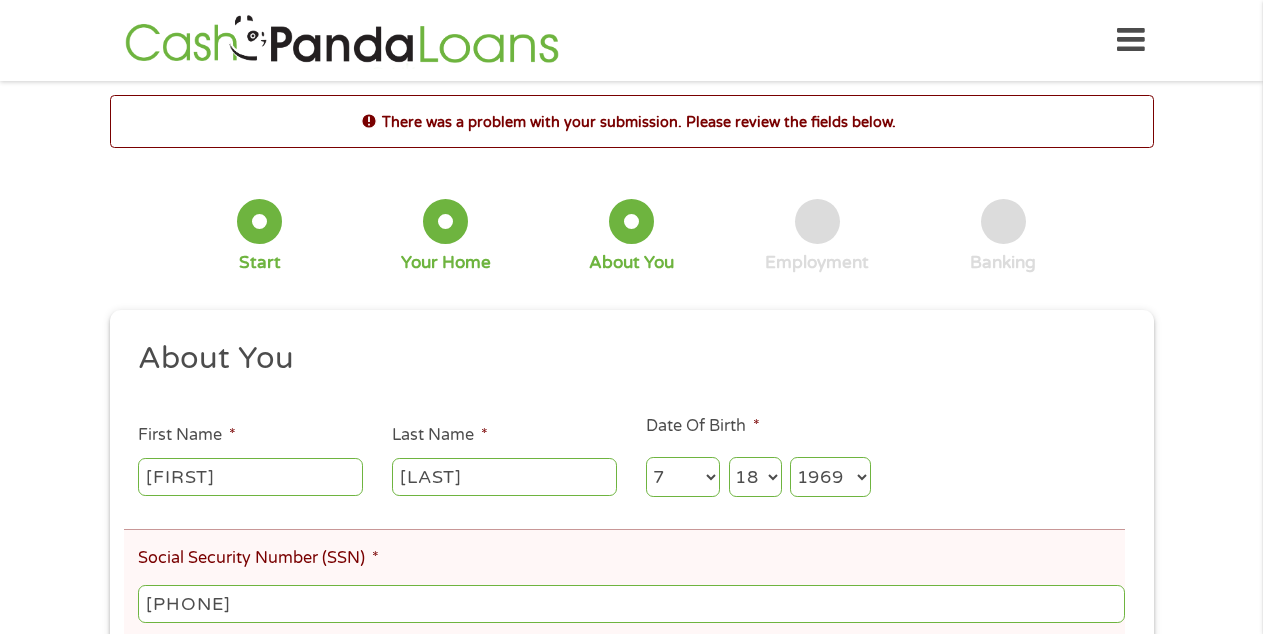 type on "[PHONE]" 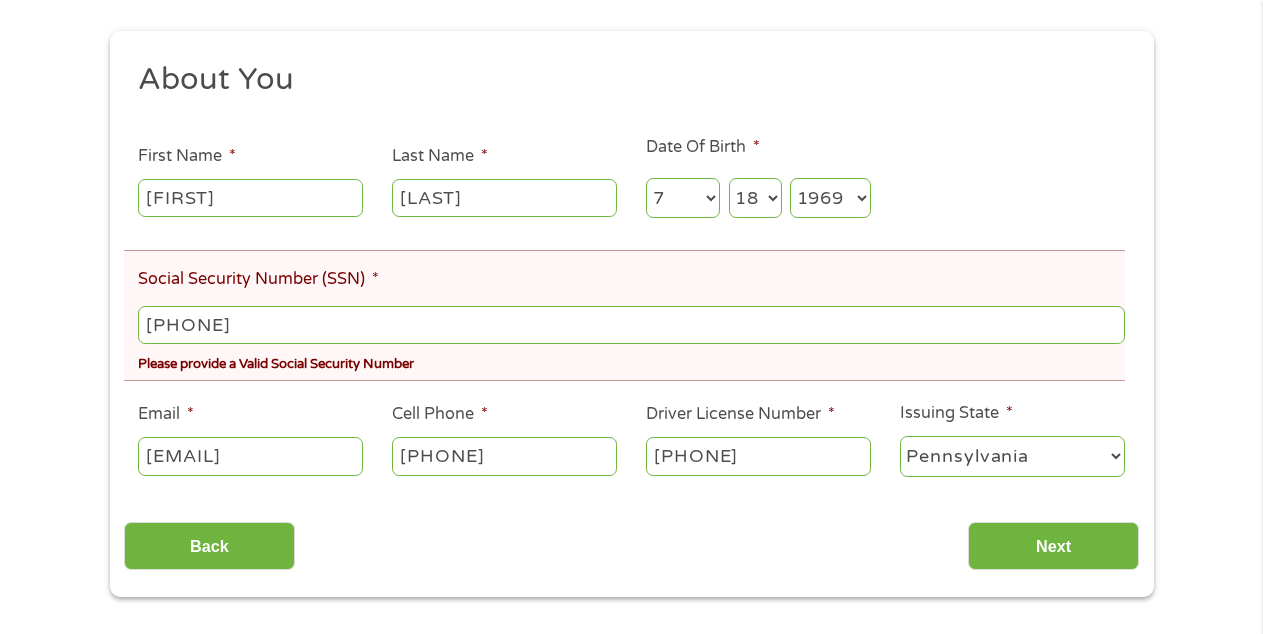 scroll, scrollTop: 280, scrollLeft: 0, axis: vertical 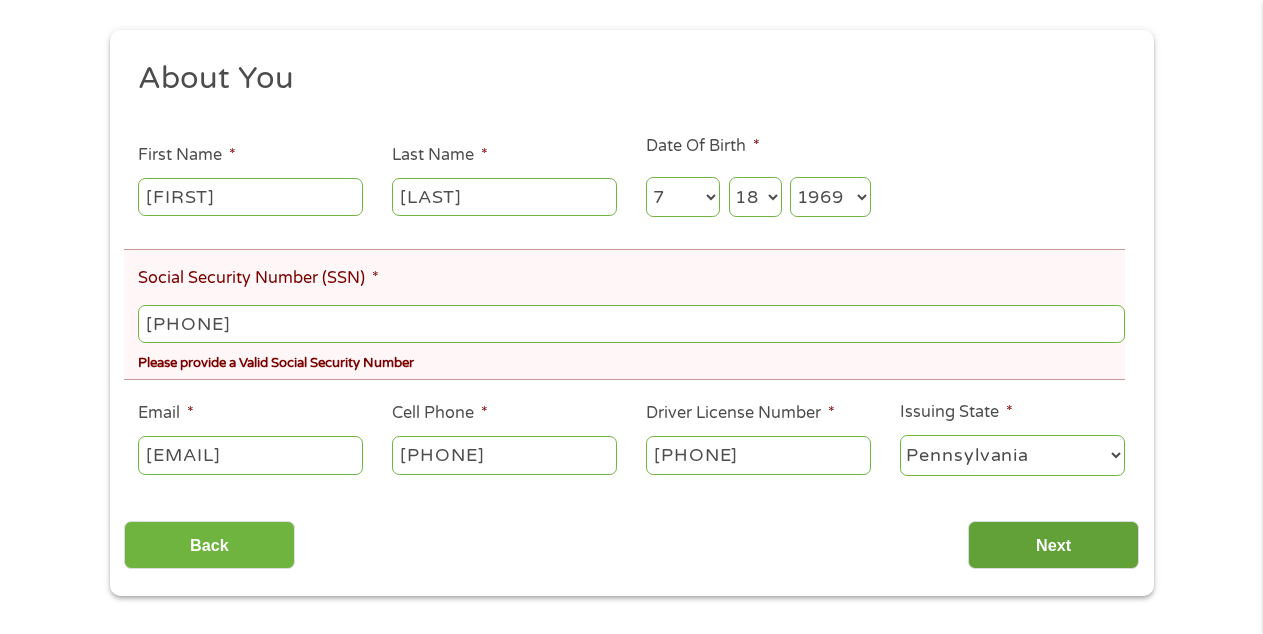 click on "Next" at bounding box center [1053, 545] 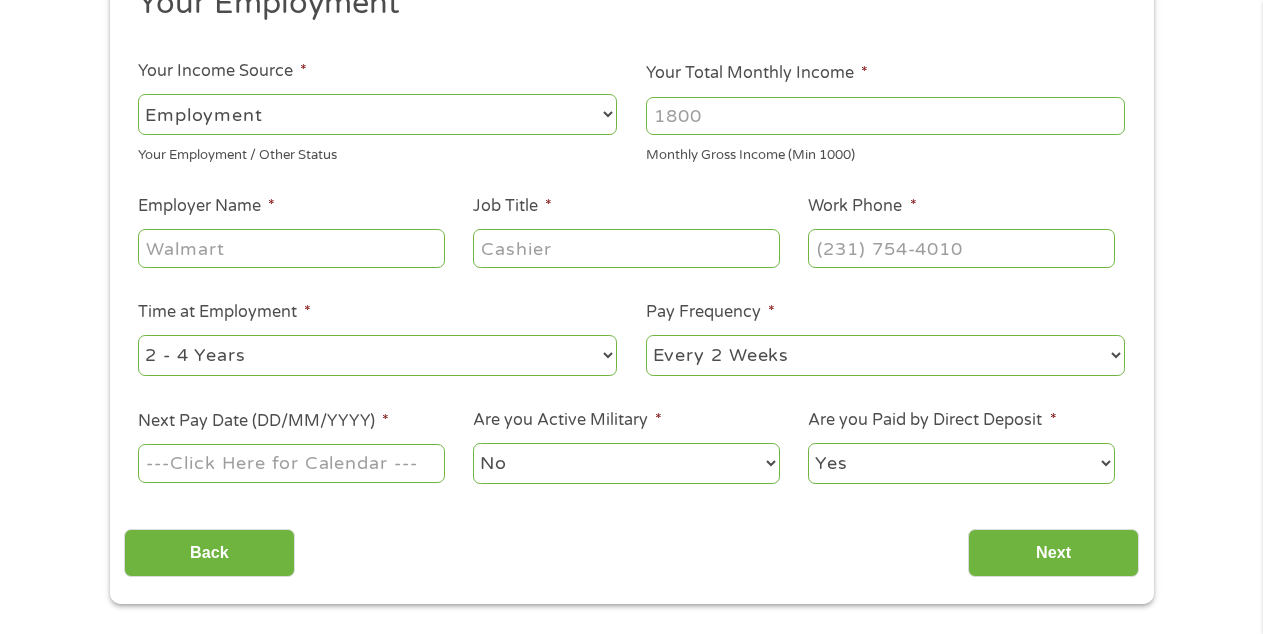 scroll, scrollTop: 8, scrollLeft: 8, axis: both 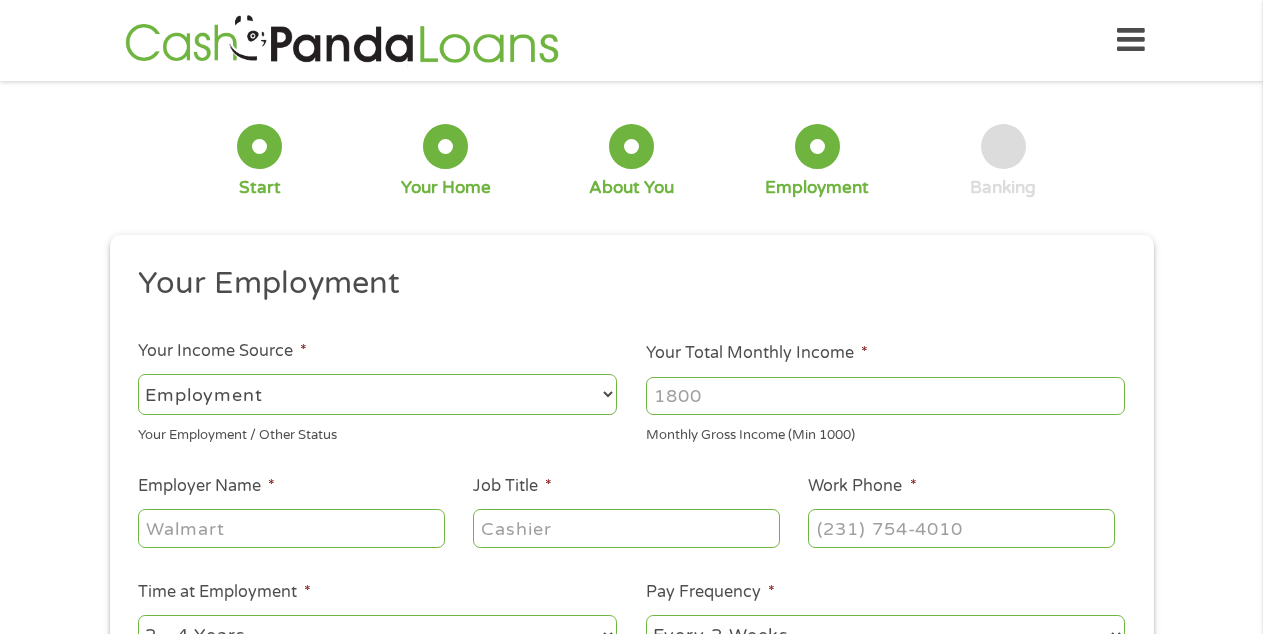 click on "Your Total Monthly Income *" at bounding box center [885, 396] 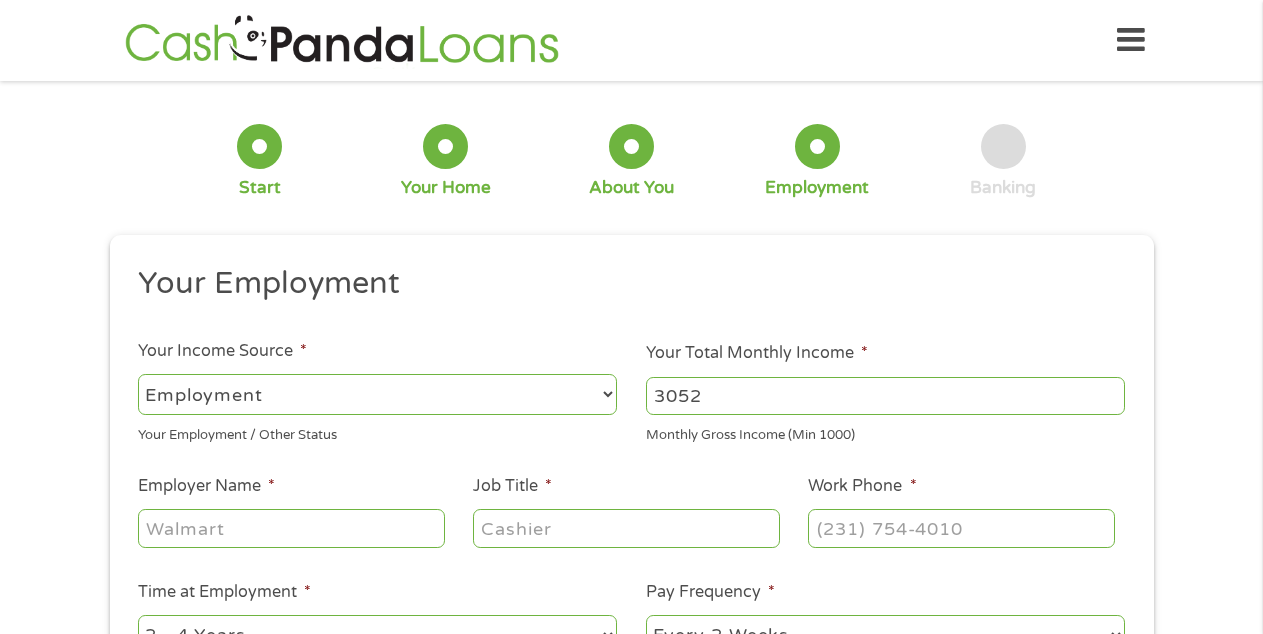 type on "3052" 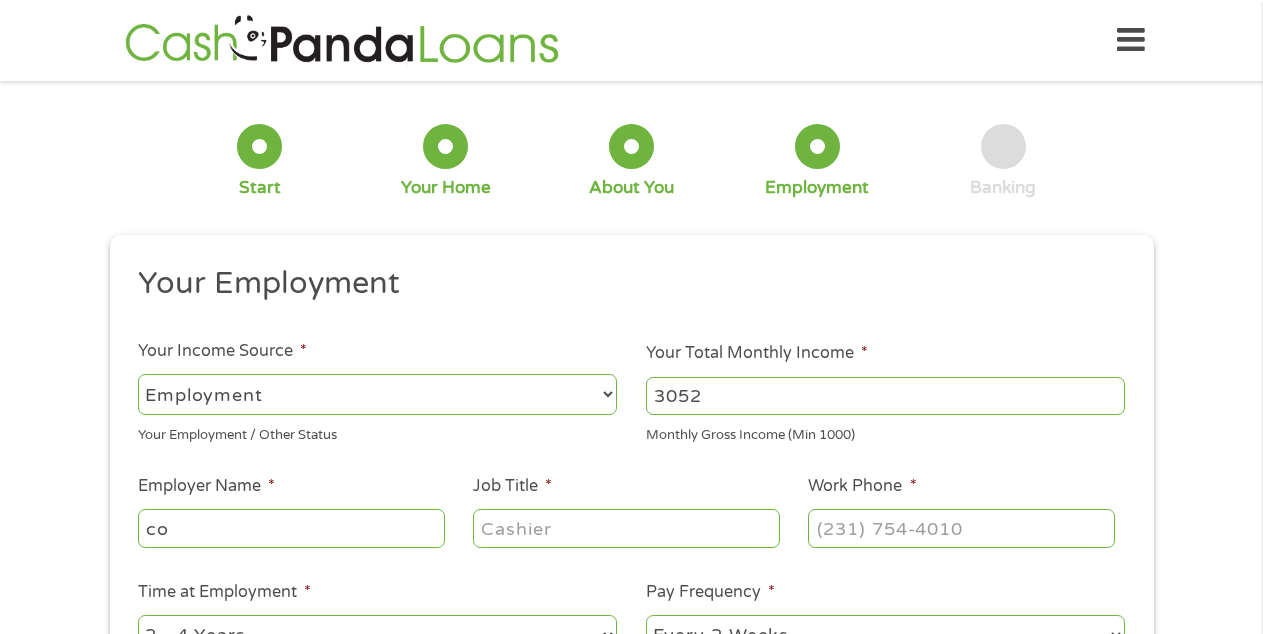 type on "c" 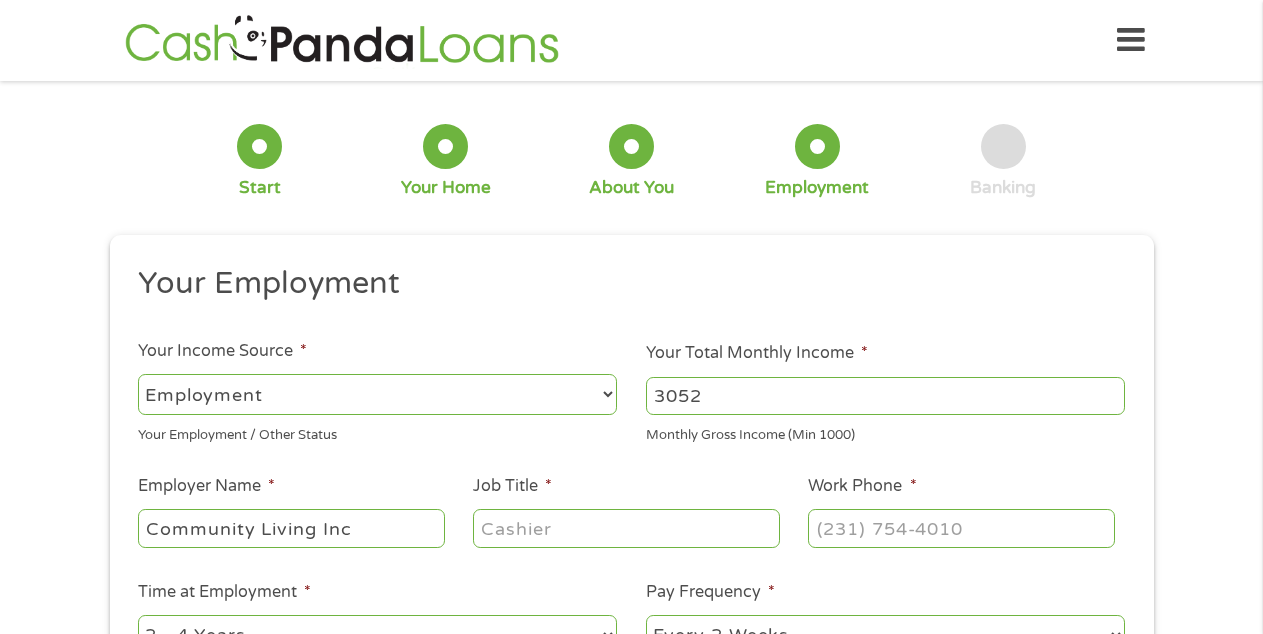 type on "Community Living Inc" 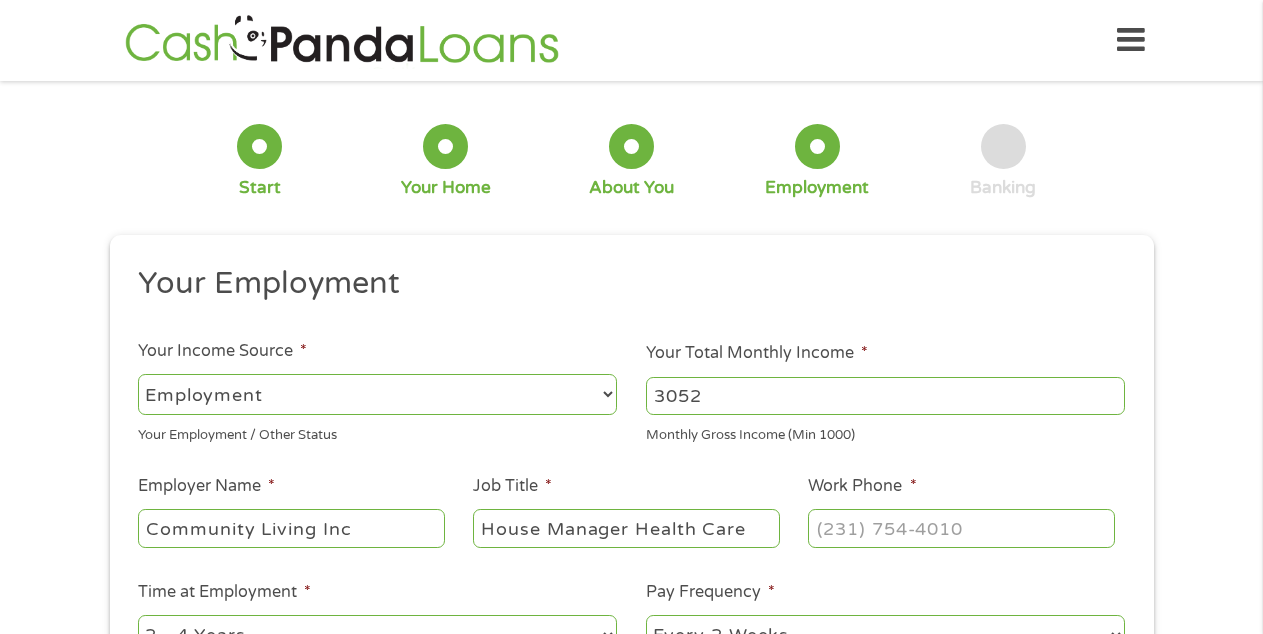 type on "House Manager Health Care" 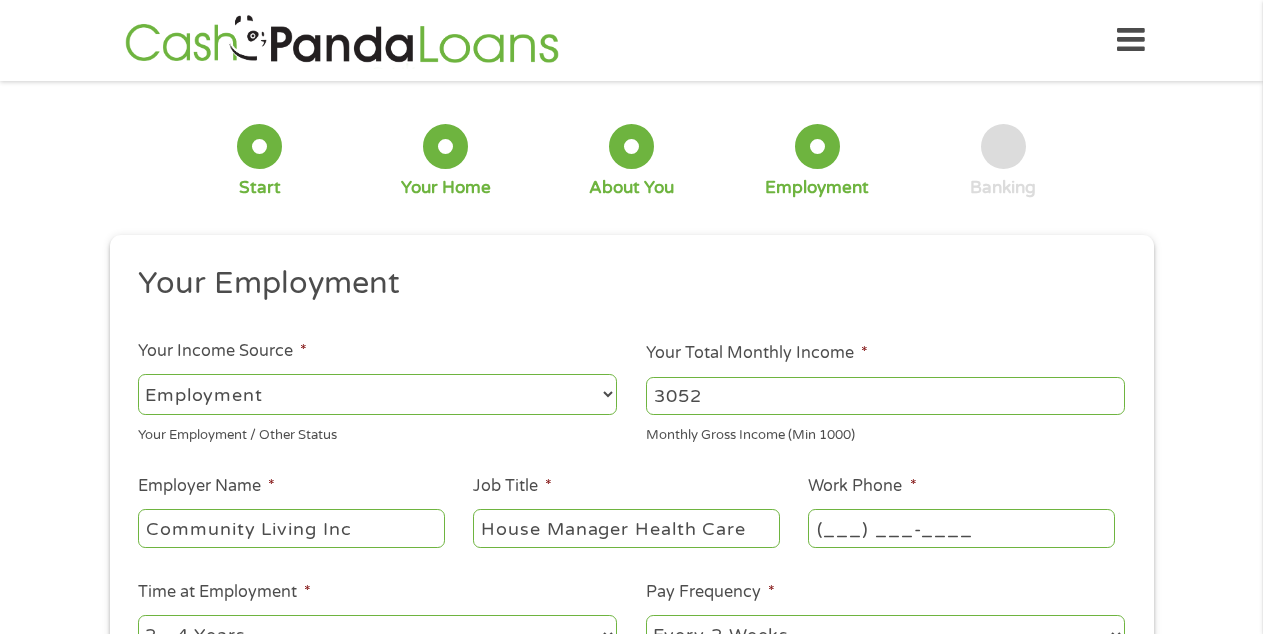 click on "(___) ___-____" at bounding box center [961, 528] 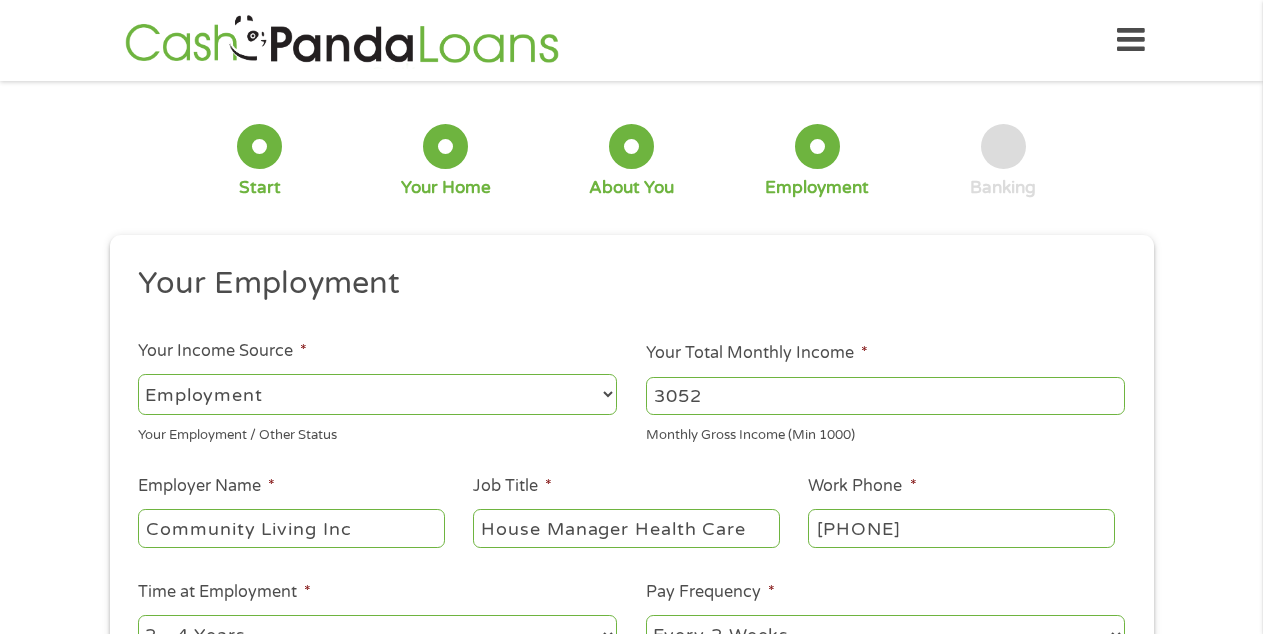 type on "[PHONE]" 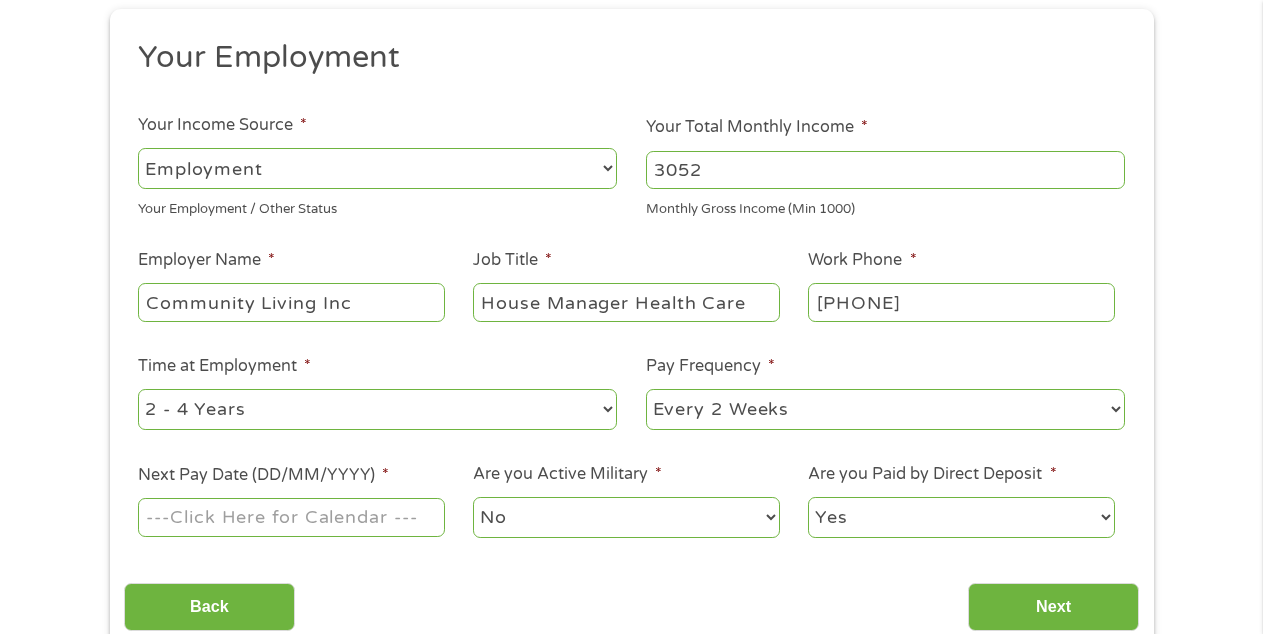 scroll, scrollTop: 240, scrollLeft: 0, axis: vertical 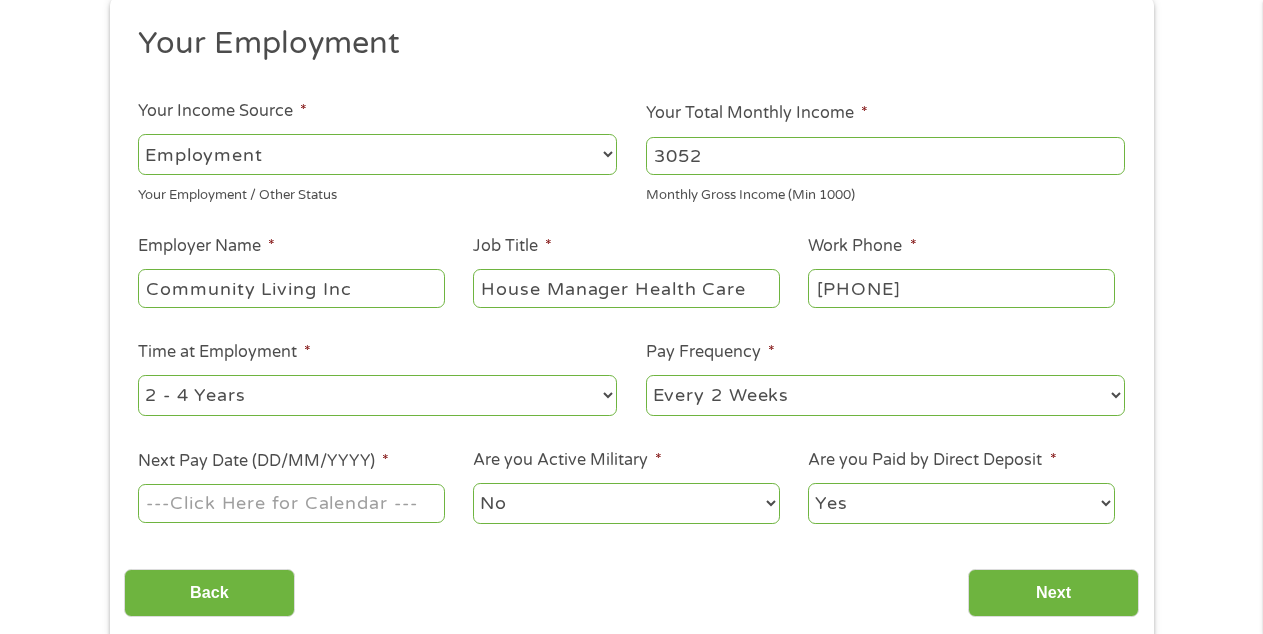 click on "Next Pay Date (DD/MM/YYYY) *" at bounding box center (291, 503) 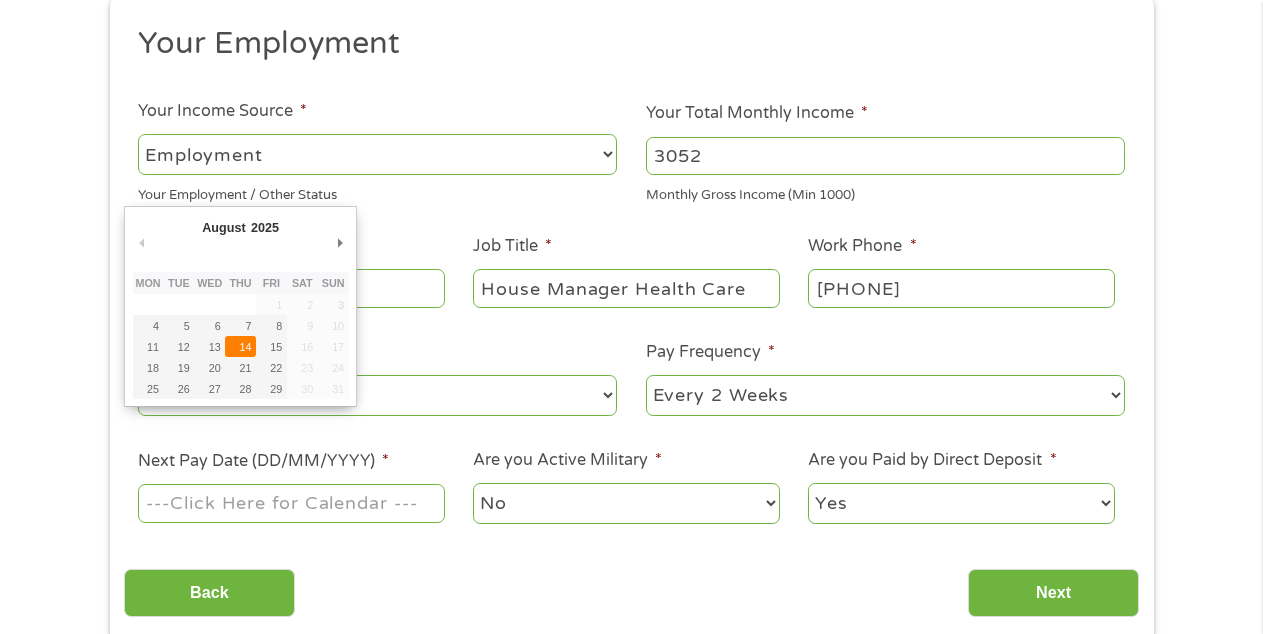 type on "14/08/2025" 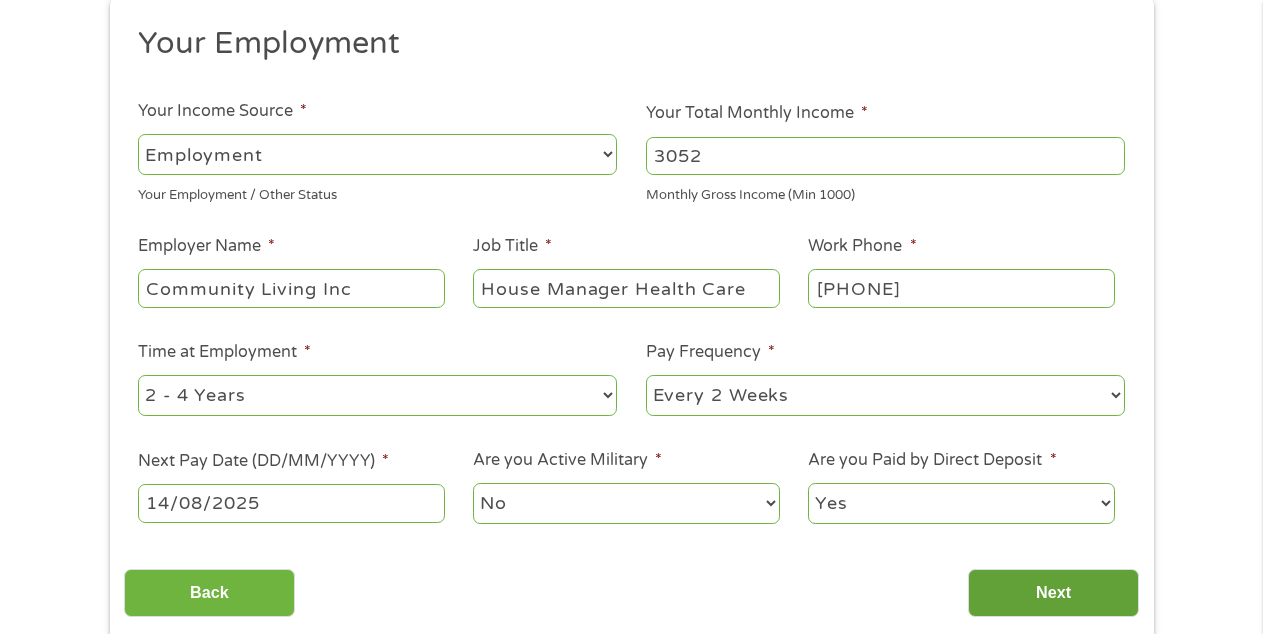 click on "Next" at bounding box center (1053, 593) 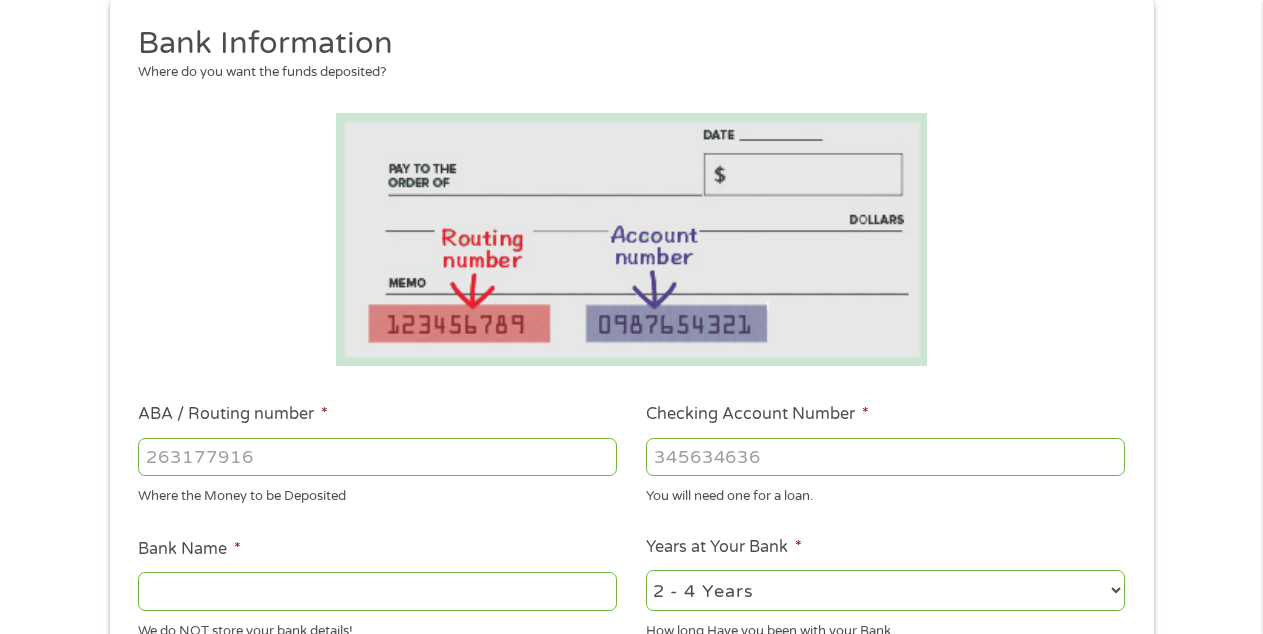 scroll, scrollTop: 8, scrollLeft: 8, axis: both 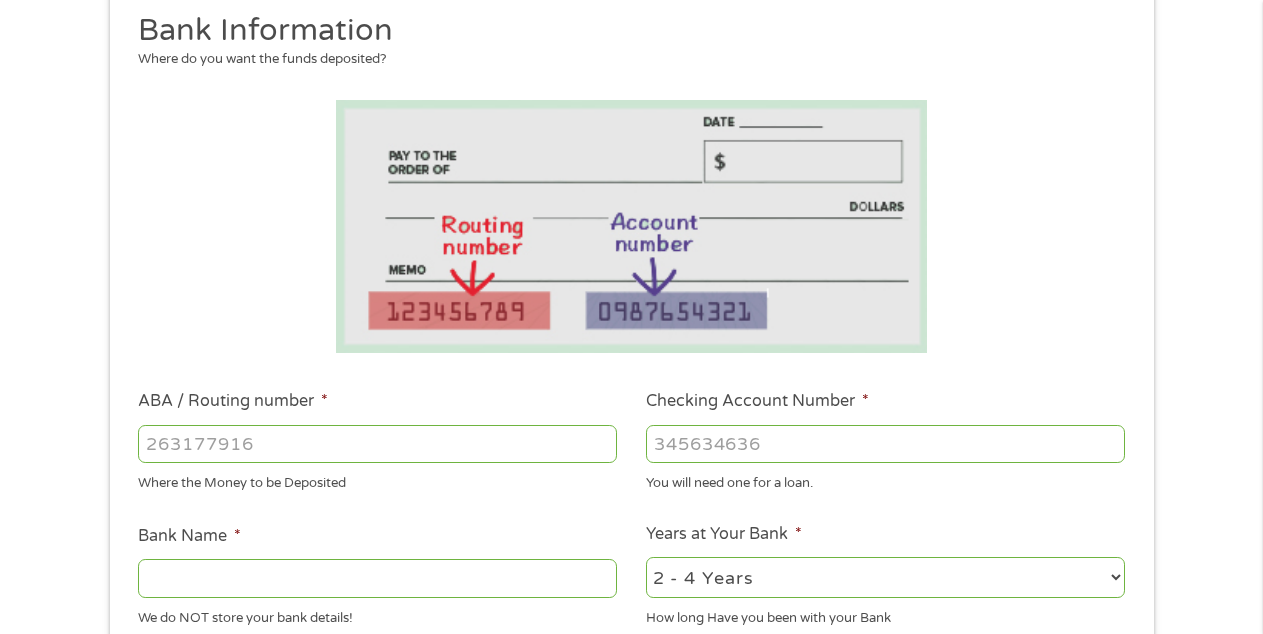 click on "ABA / Routing number *" at bounding box center [377, 444] 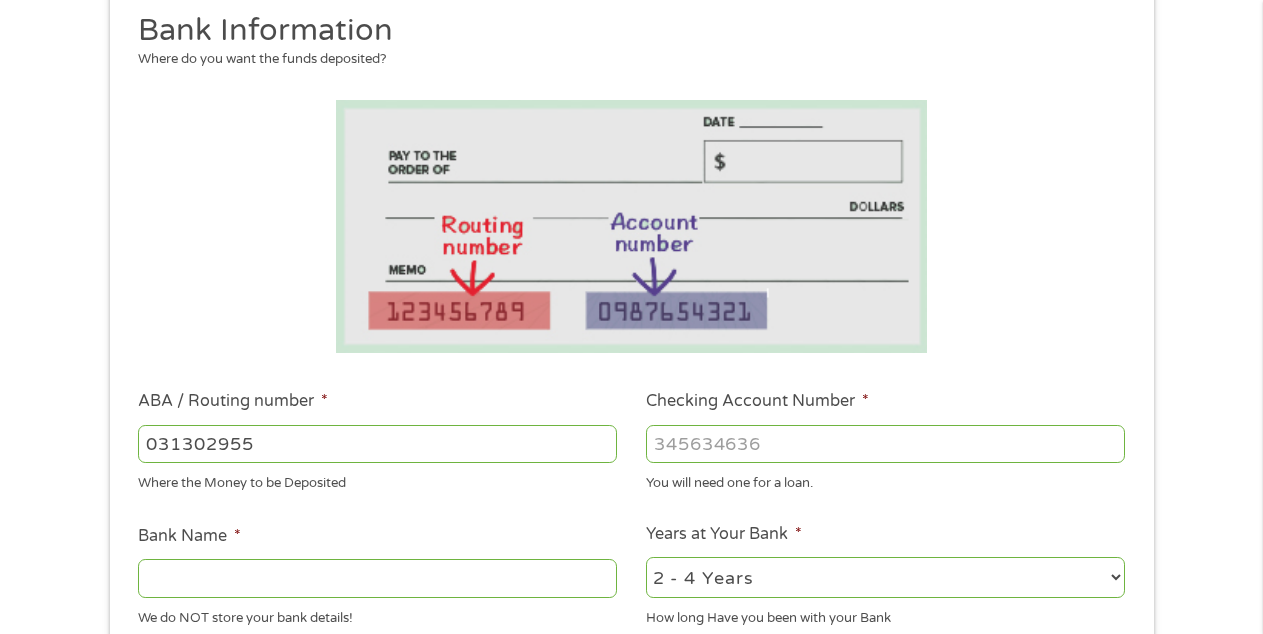 type on "031302955" 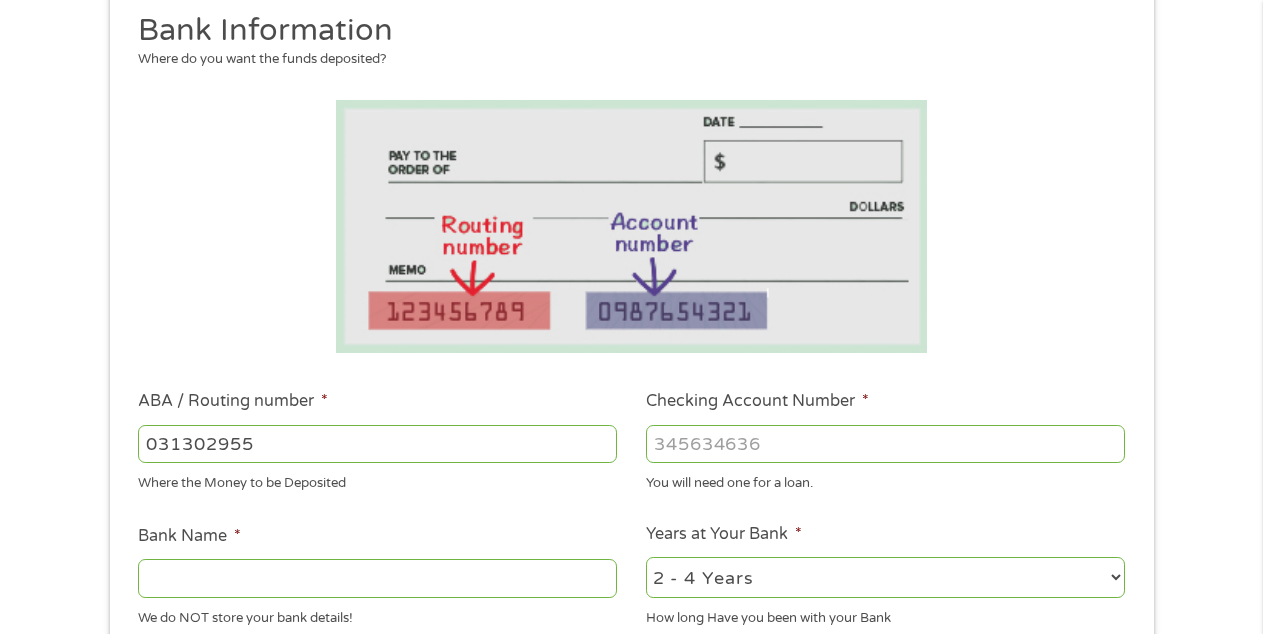 type on "M  T BANK" 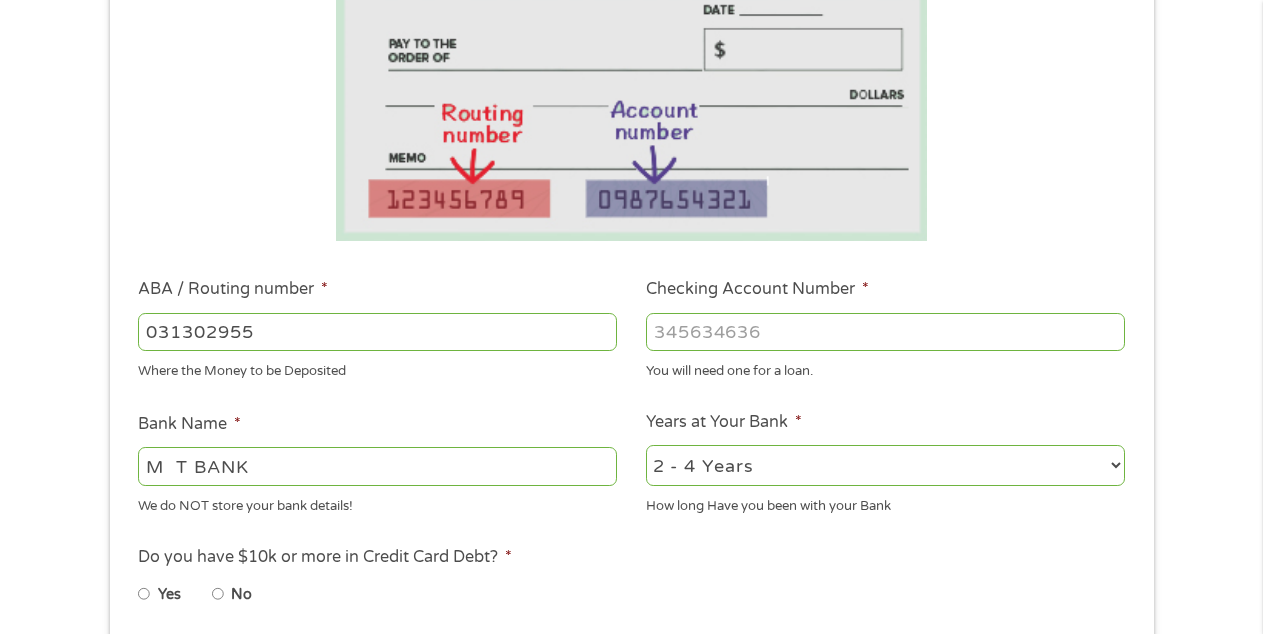scroll, scrollTop: 373, scrollLeft: 0, axis: vertical 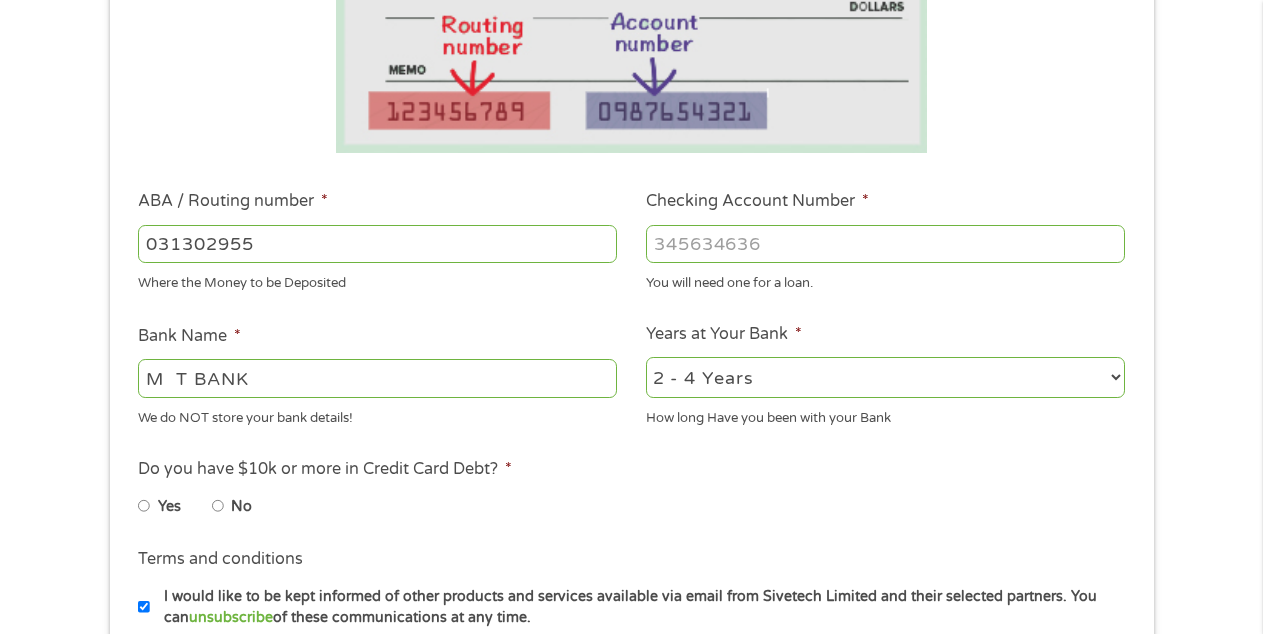 type on "[PHONE]" 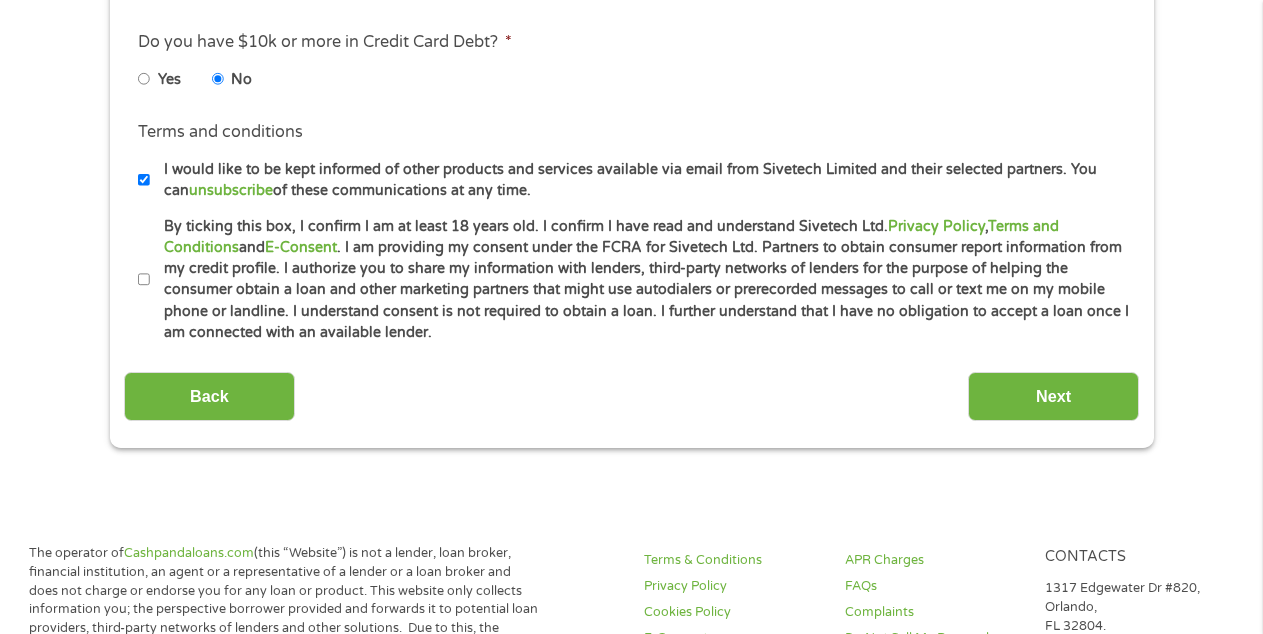 scroll, scrollTop: 920, scrollLeft: 0, axis: vertical 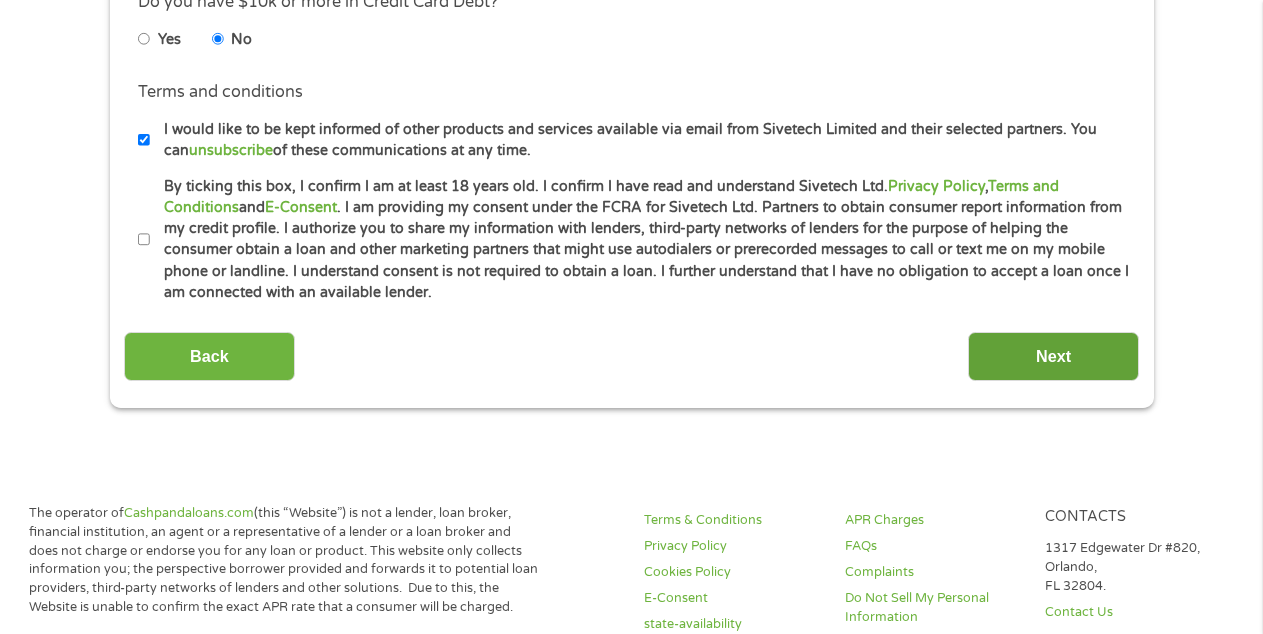 click on "Next" at bounding box center (1053, 356) 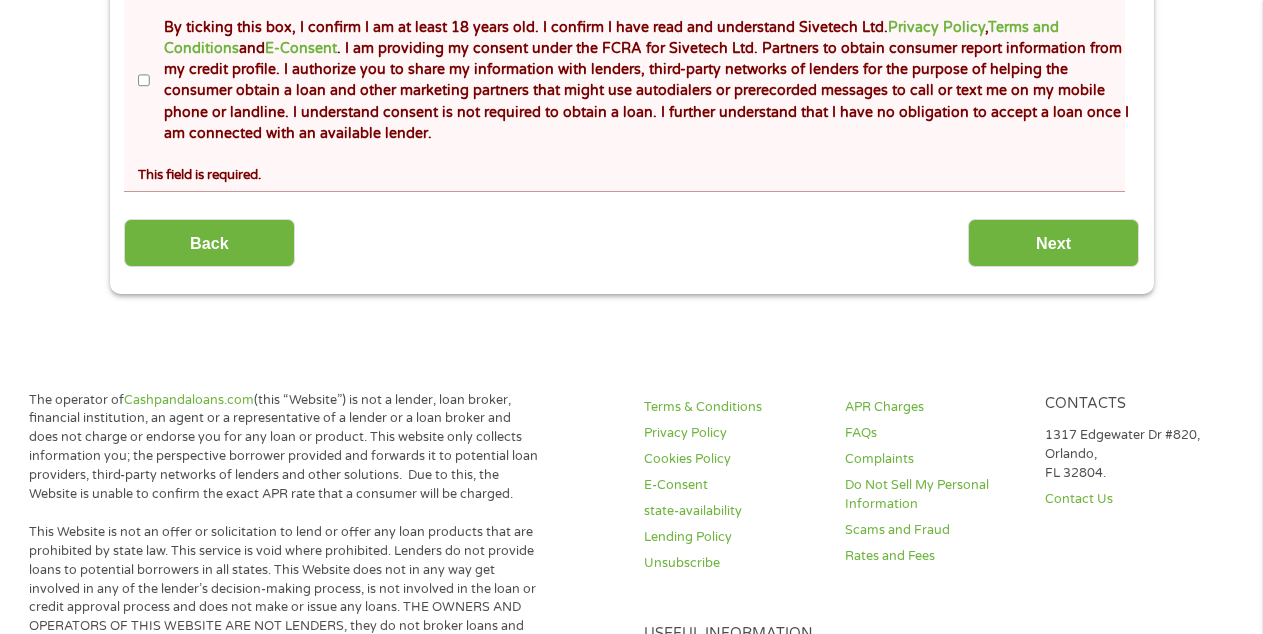 scroll, scrollTop: 653, scrollLeft: 0, axis: vertical 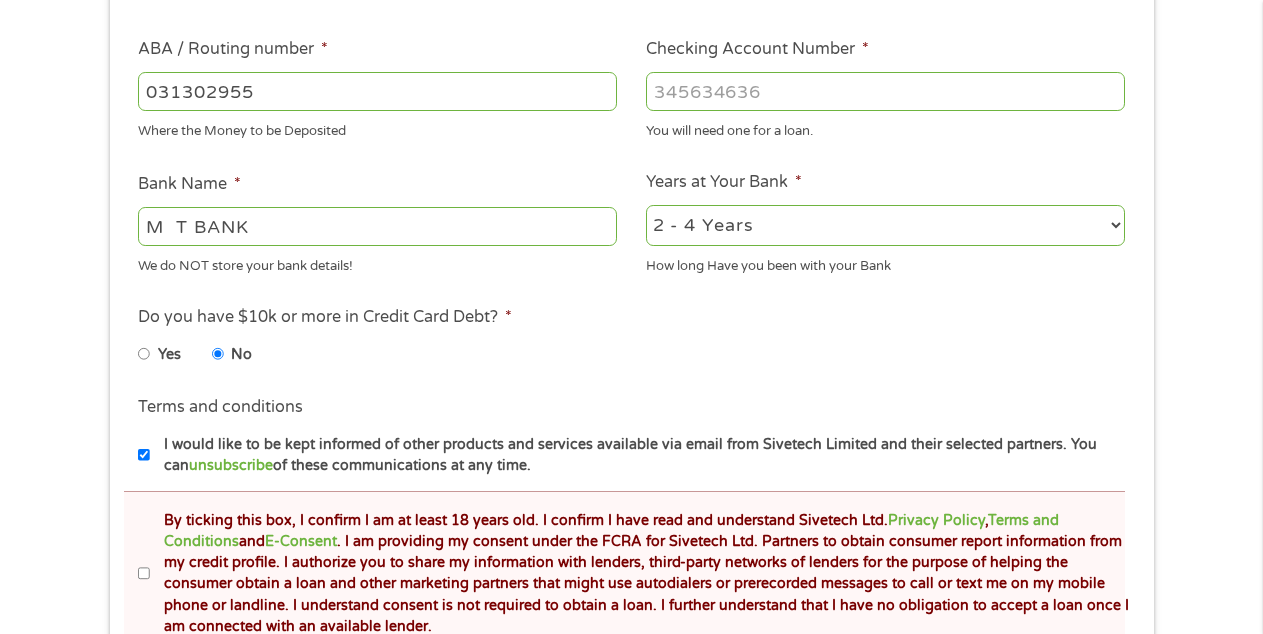 click on "By ticking this box, I confirm I am at least 18 years old. I confirm I have read and understand Sivetech Ltd.  Privacy Policy ,  Terms and Conditions  and  E-Consent . I am providing my consent under the FCRA for Sivetech Ltd. Partners to obtain consumer report information from my credit profile. I authorize you to share my information with lenders, third-party networks of lenders for the purpose of helping the consumer obtain a loan and other marketing partners that might use autodialers or prerecorded messages to call or text me on my mobile phone or landline. I understand consent is not required to obtain a loan. I further understand that I have no obligation to accept a loan once I am connected with an available lender." at bounding box center [144, 574] 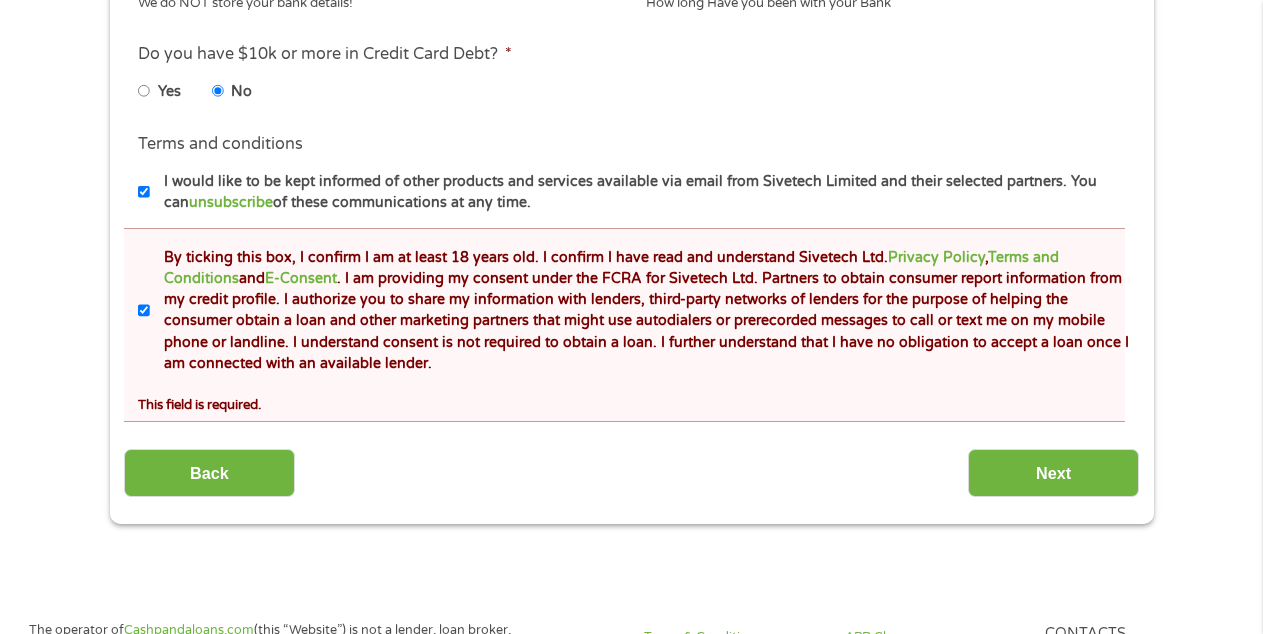 scroll, scrollTop: 960, scrollLeft: 0, axis: vertical 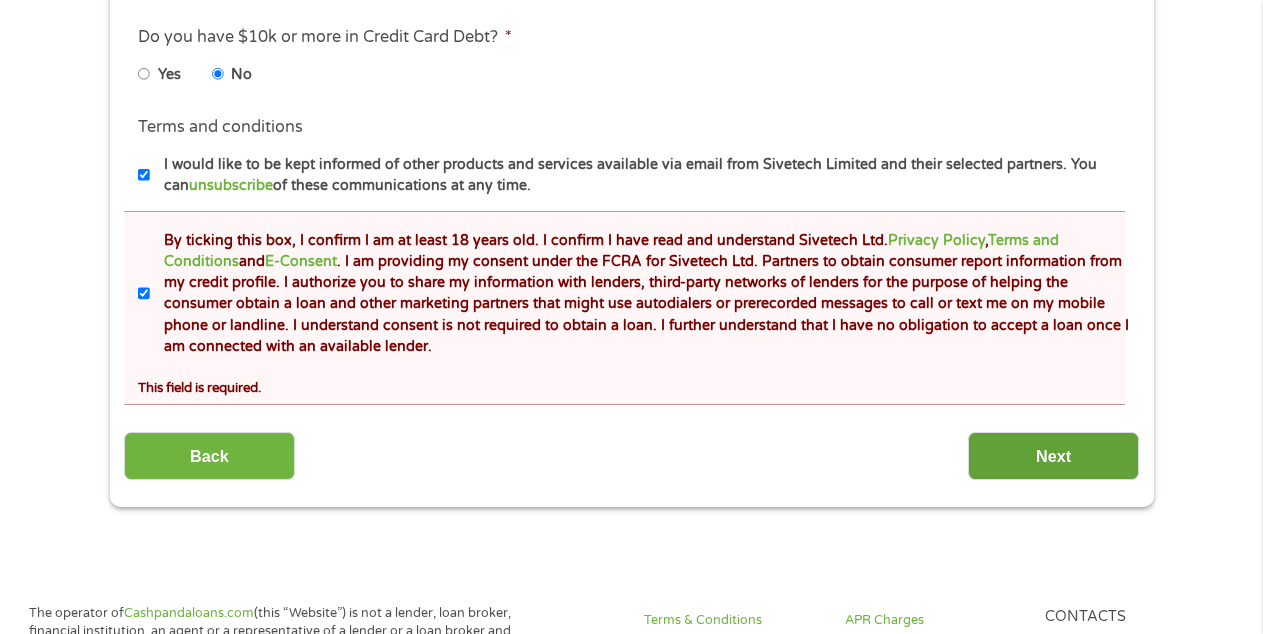 click on "Next" at bounding box center [1053, 456] 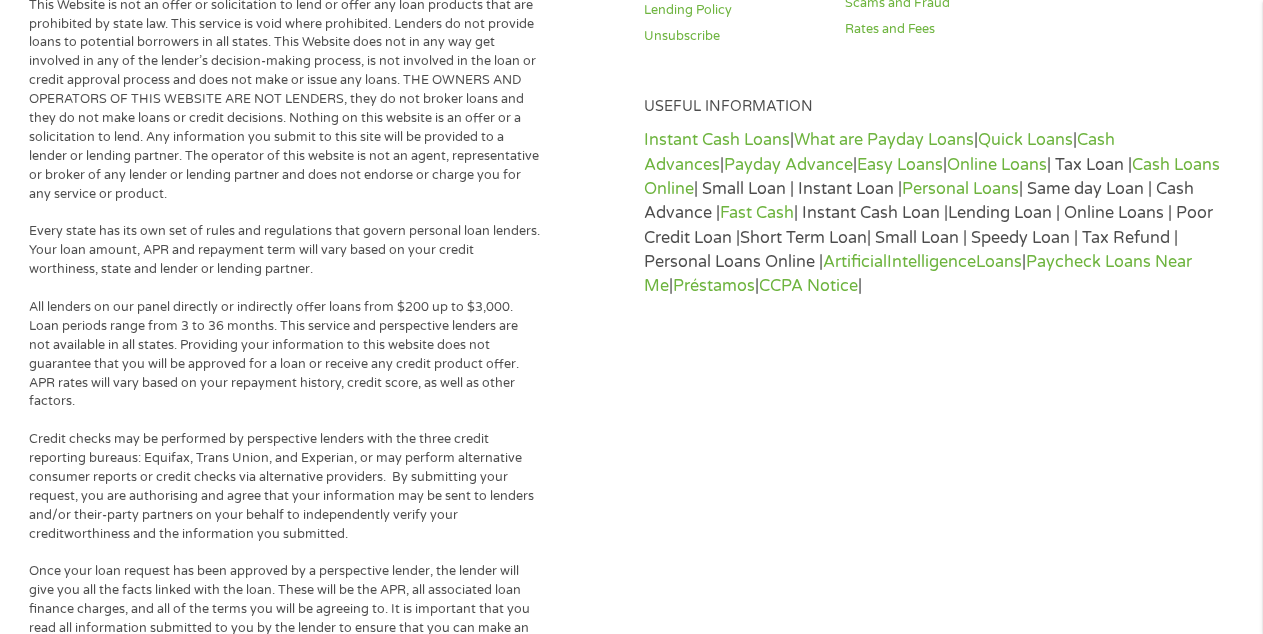 scroll, scrollTop: 8, scrollLeft: 8, axis: both 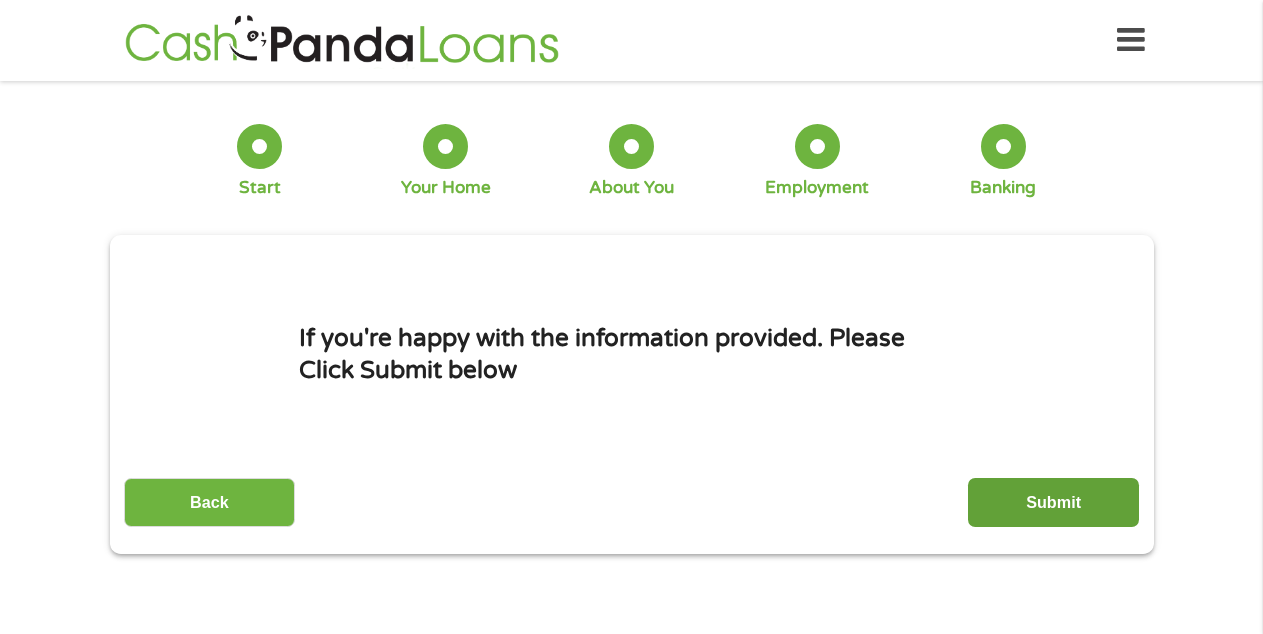 click on "Submit" at bounding box center [1053, 502] 